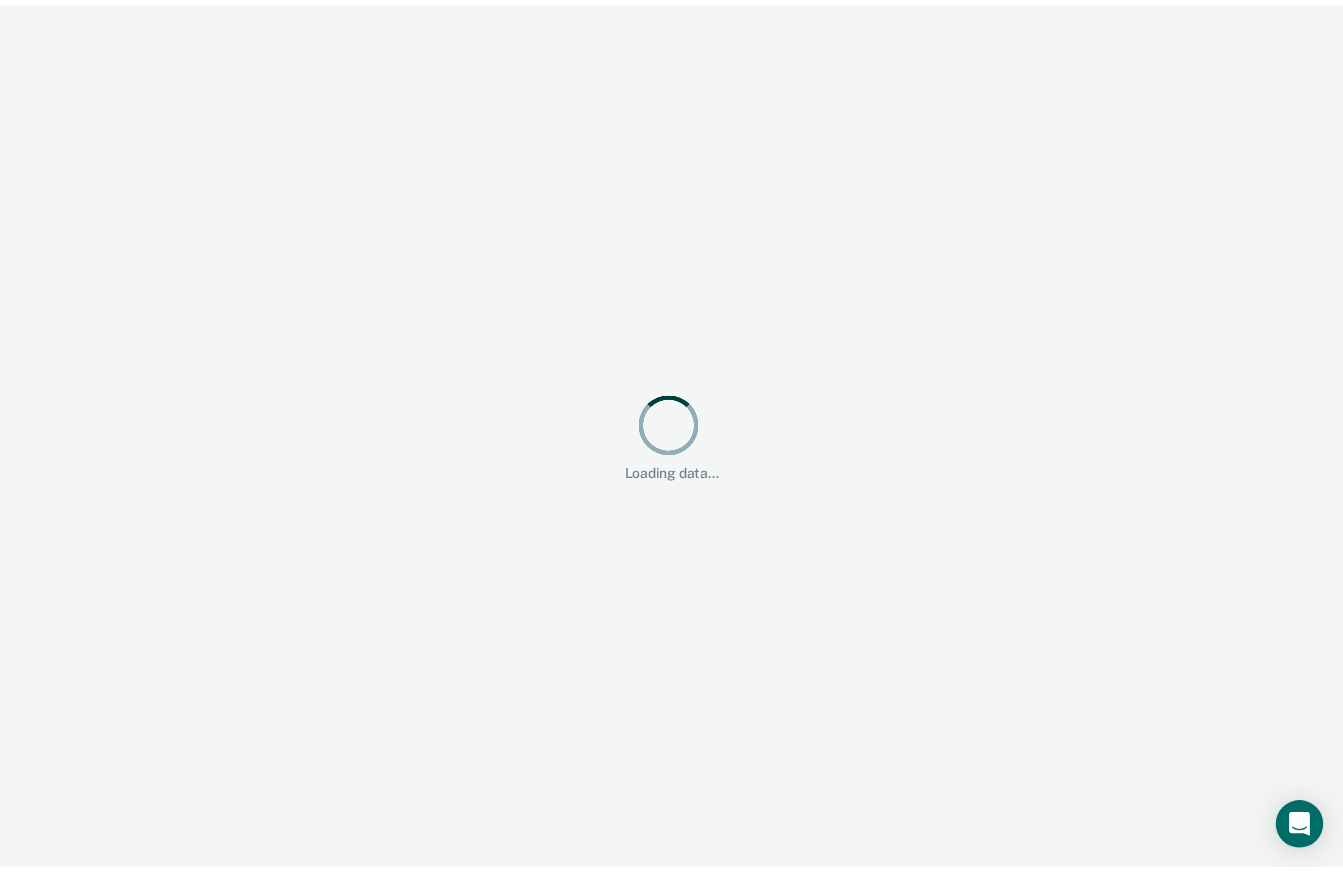 scroll, scrollTop: 0, scrollLeft: 0, axis: both 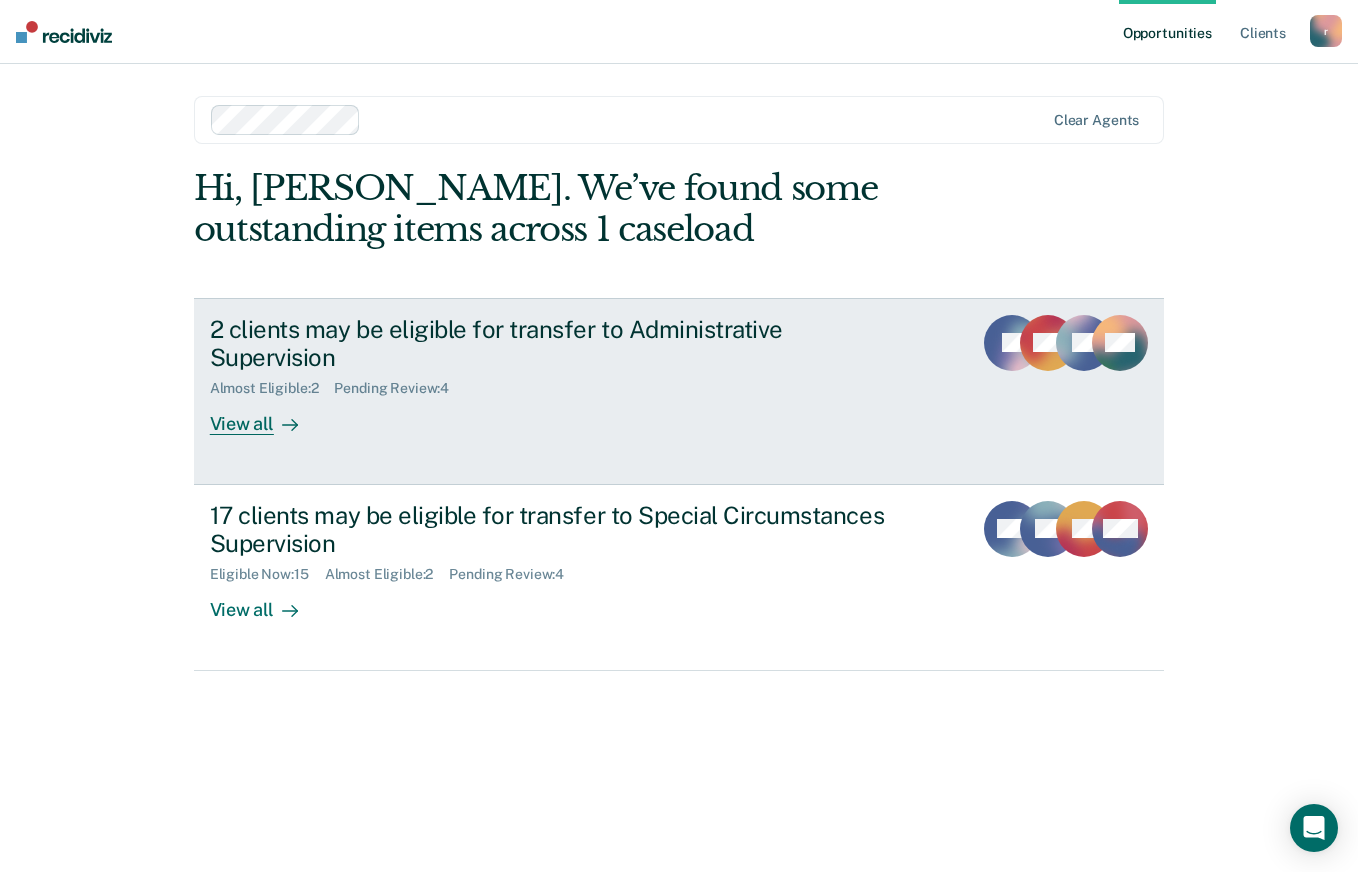 click on "Almost Eligible :  2 Pending Review :  4" at bounding box center (561, 384) 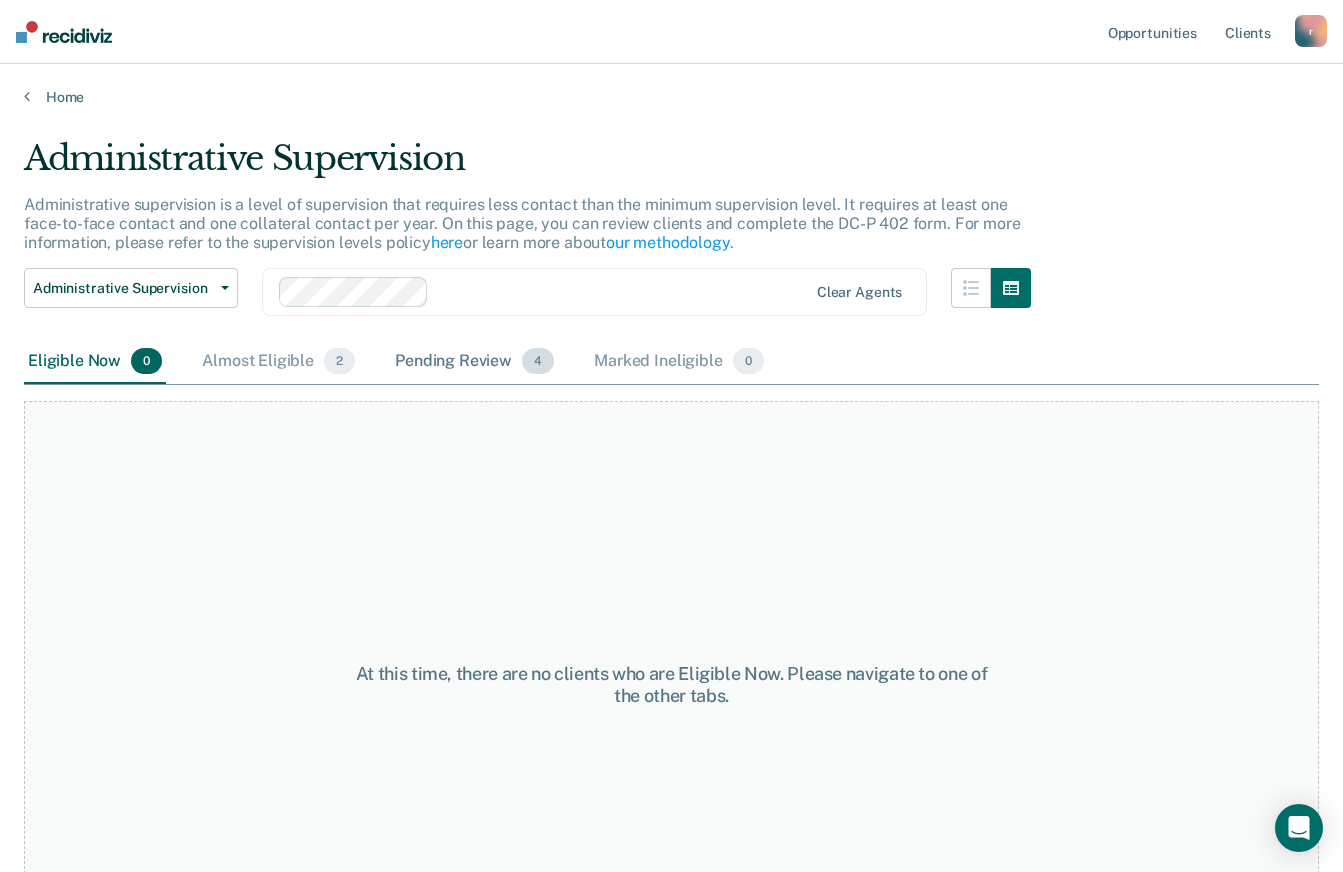 click on "Pending Review 4" at bounding box center [474, 362] 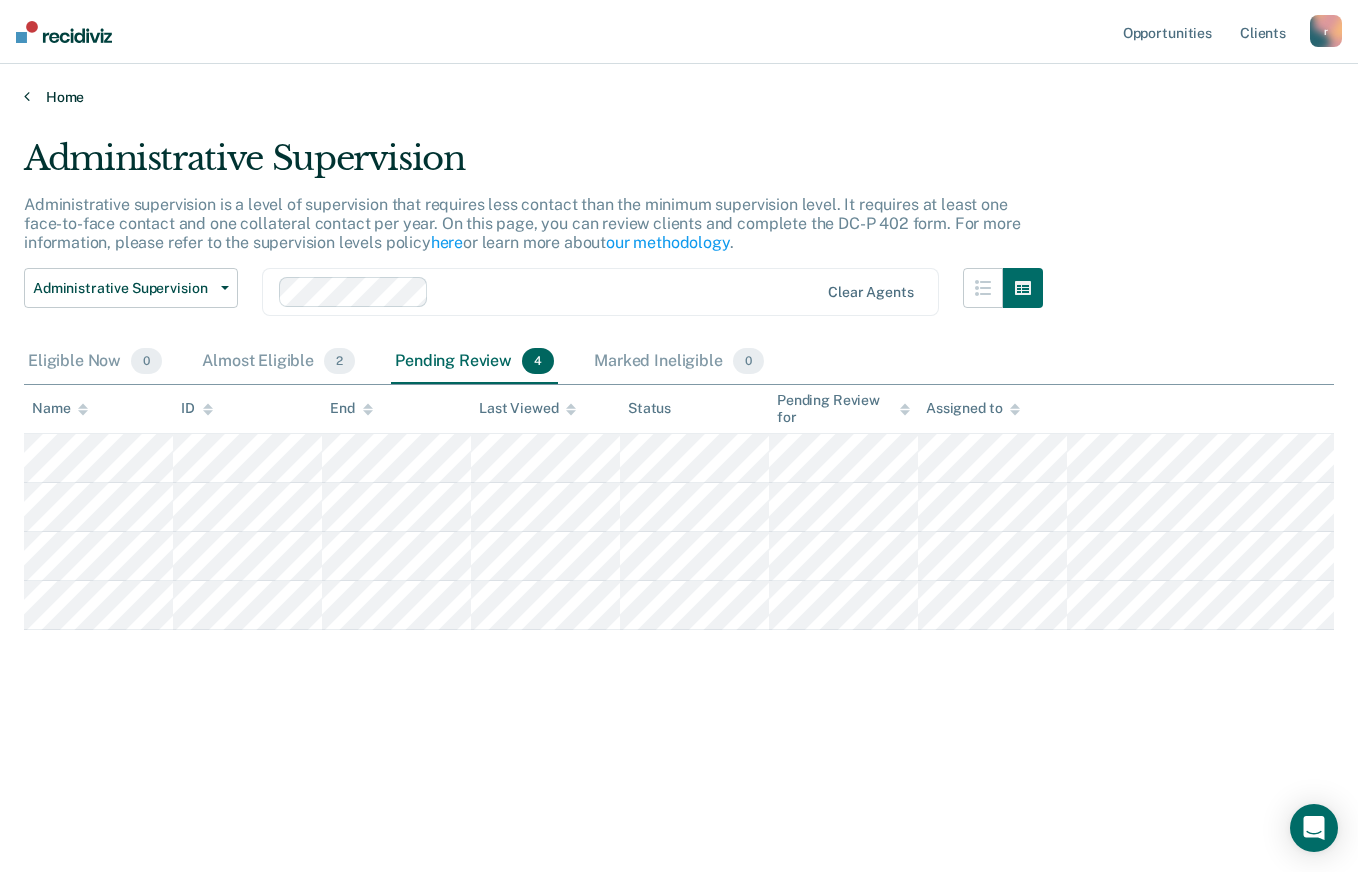 click on "Home" at bounding box center (679, 97) 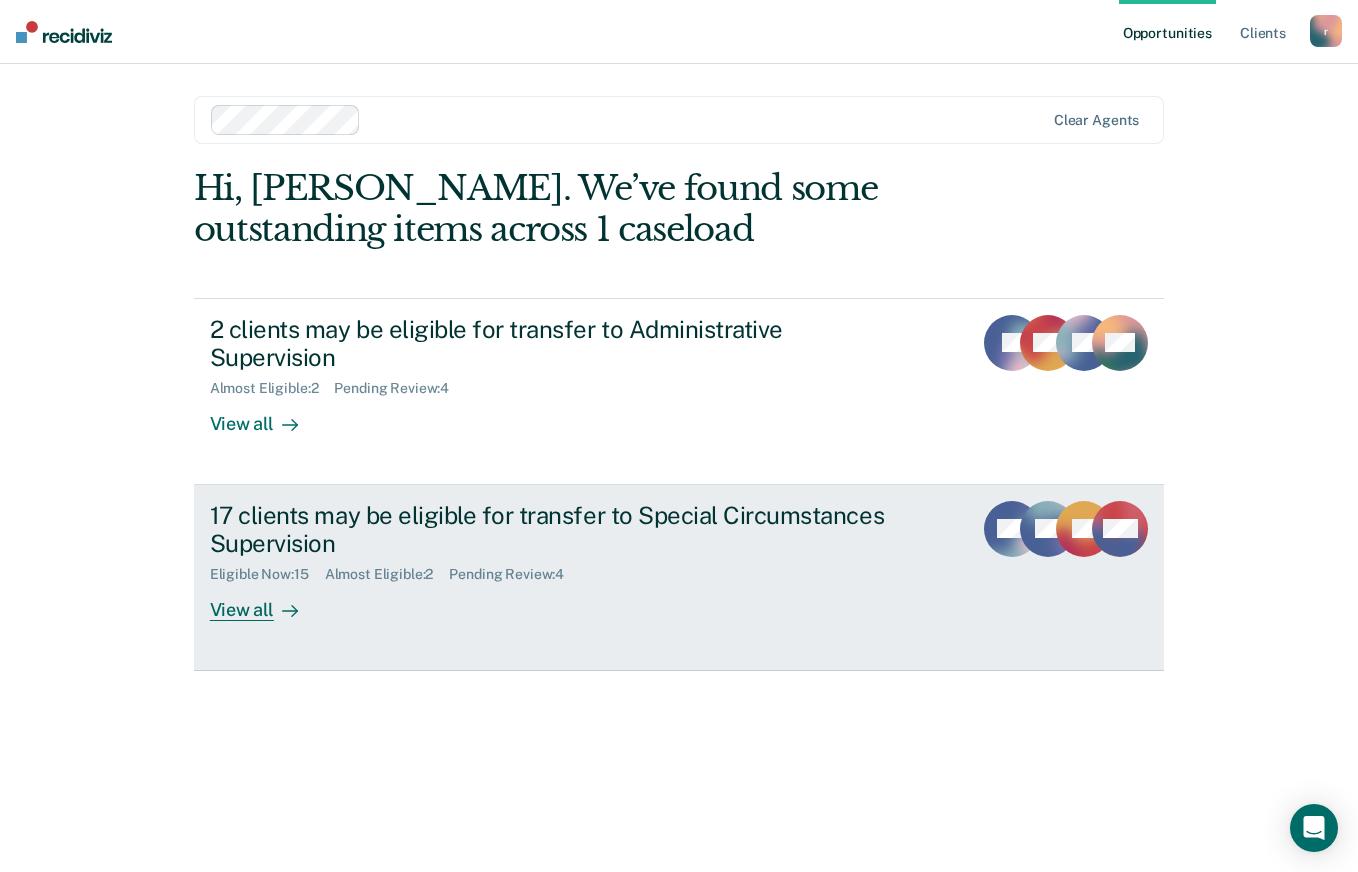 click on "17 clients may be eligible for transfer to Special Circumstances Supervision" at bounding box center (561, 530) 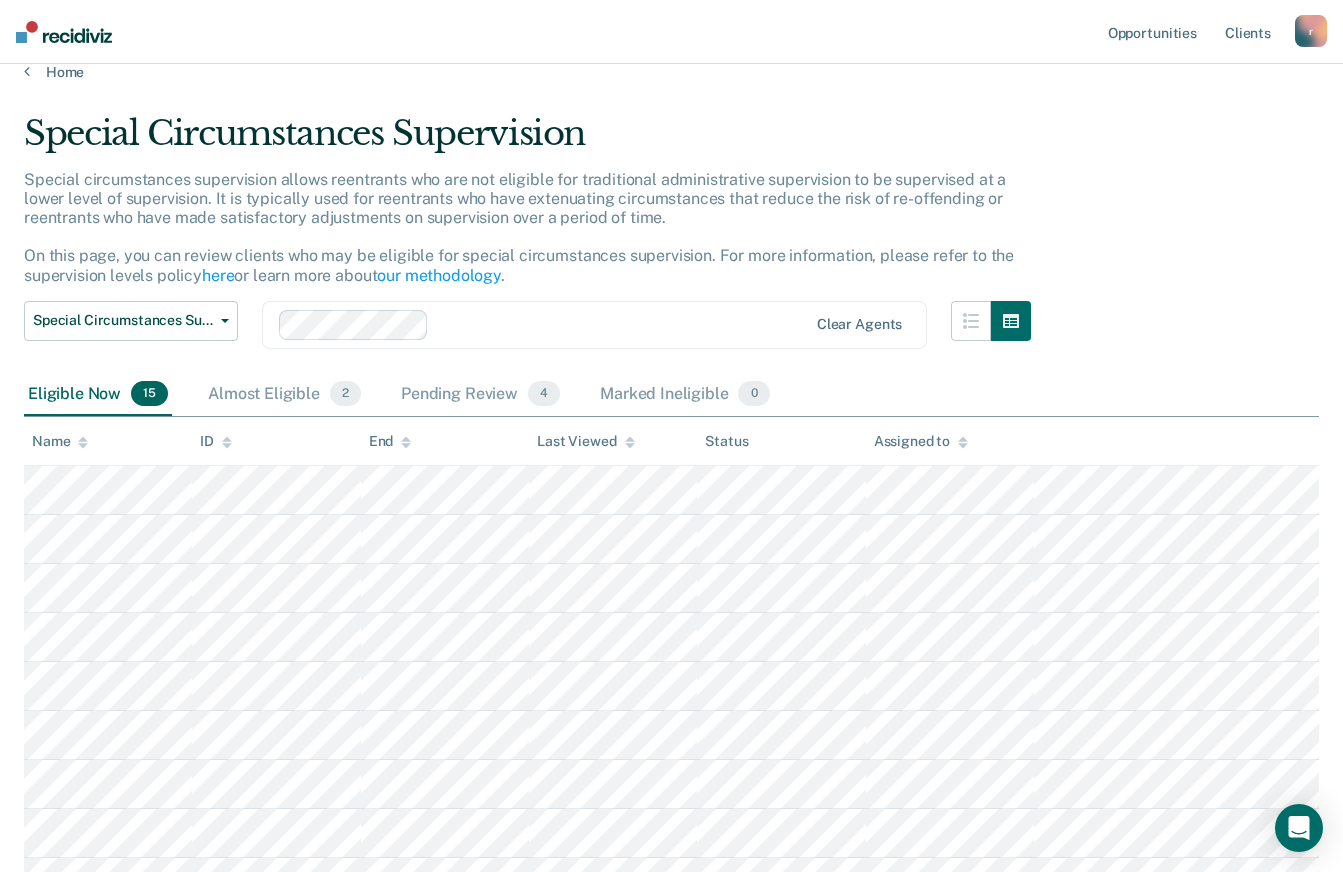scroll, scrollTop: 126, scrollLeft: 0, axis: vertical 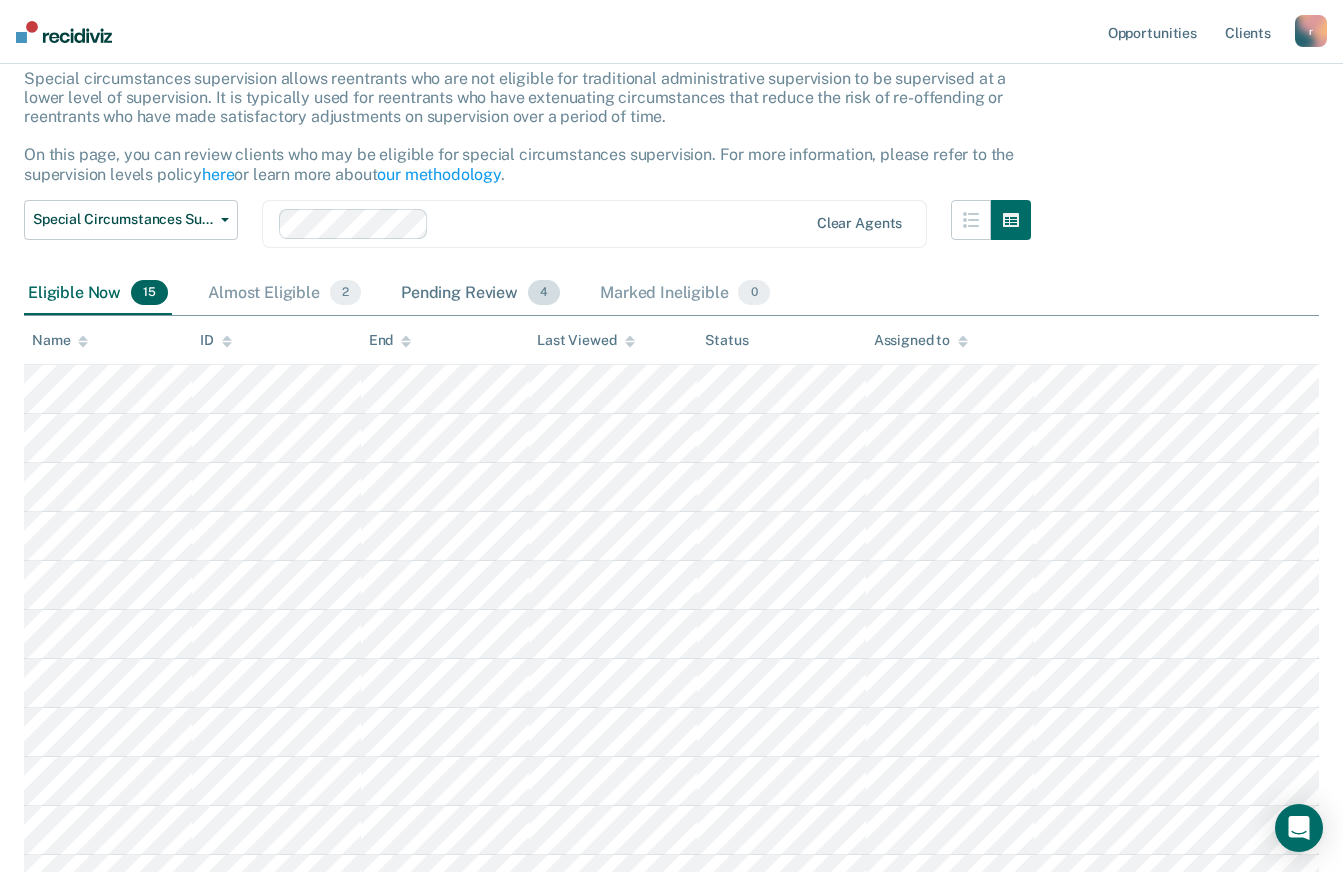 click on "Pending Review 4" at bounding box center [480, 294] 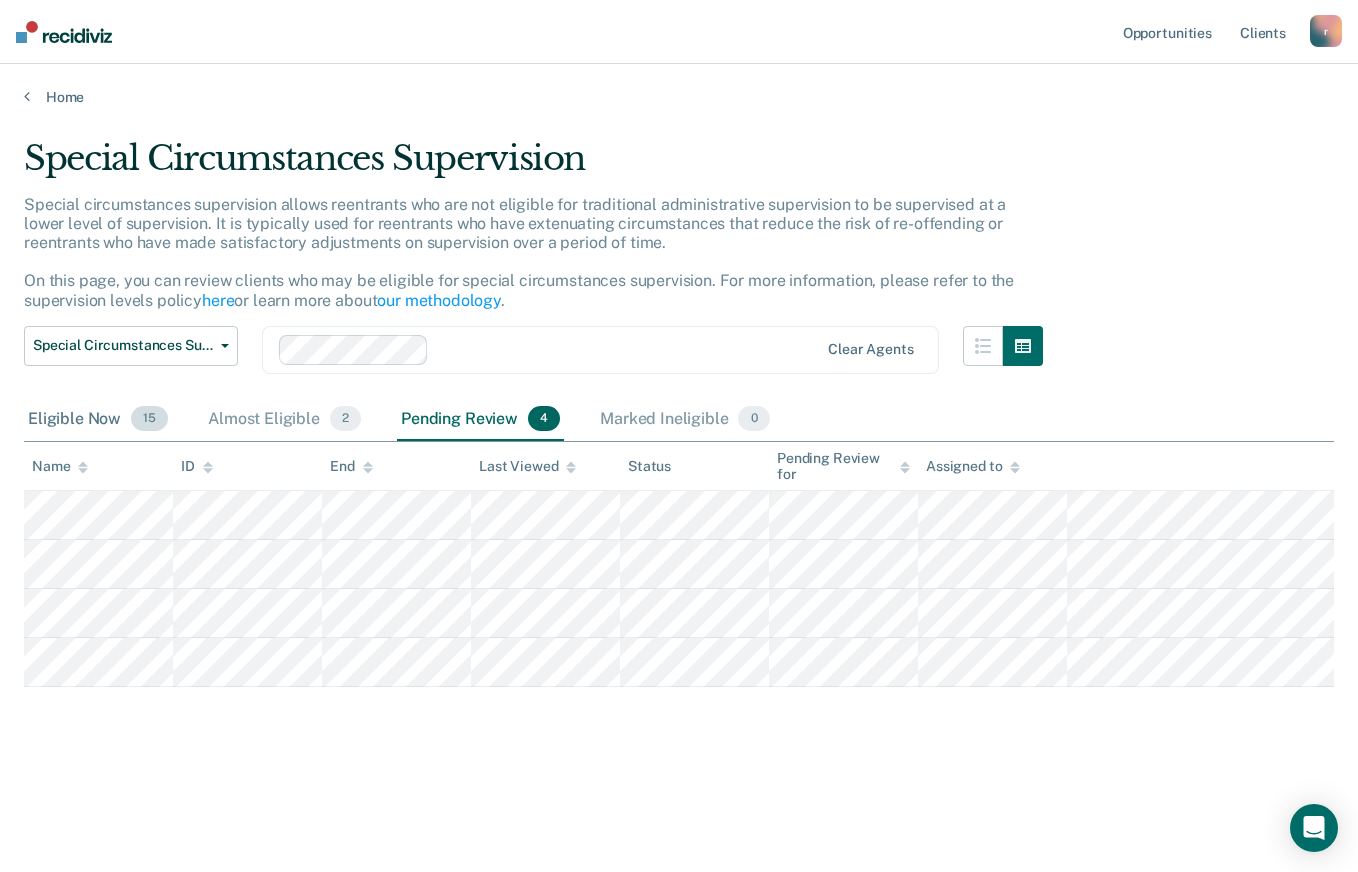 click on "Eligible Now 15" at bounding box center (98, 420) 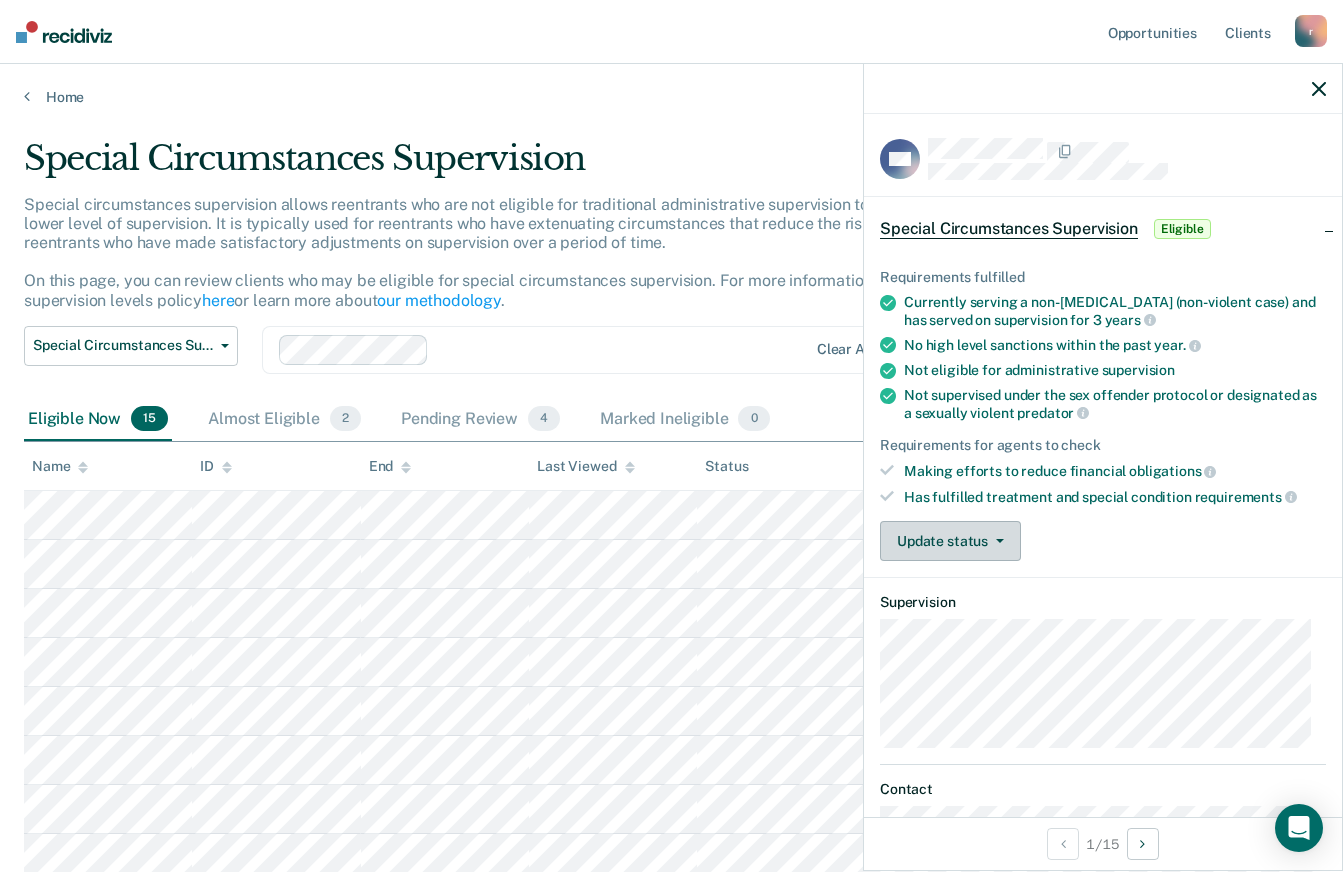 click on "Update status" at bounding box center (950, 541) 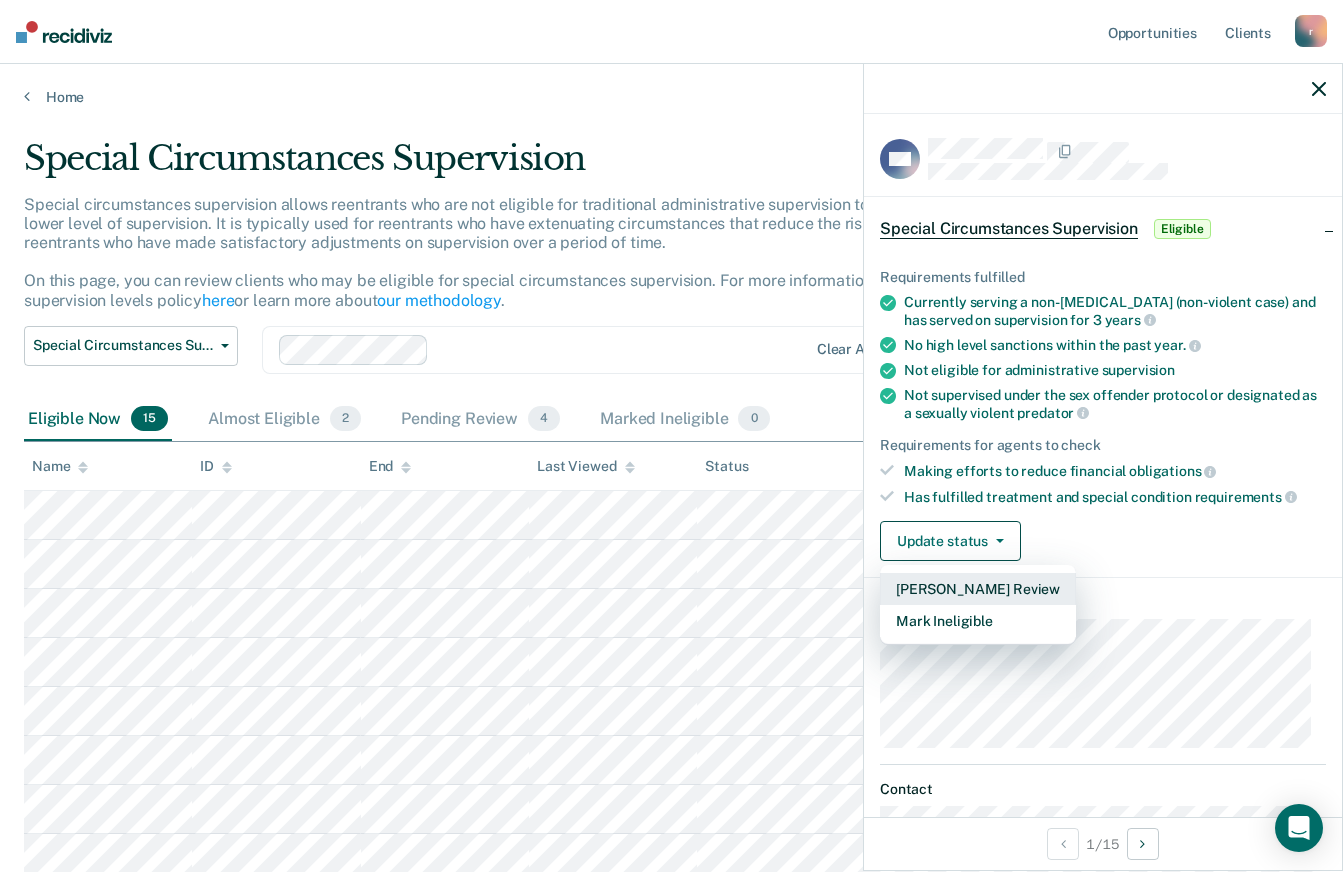 click on "[PERSON_NAME] Review" at bounding box center [978, 589] 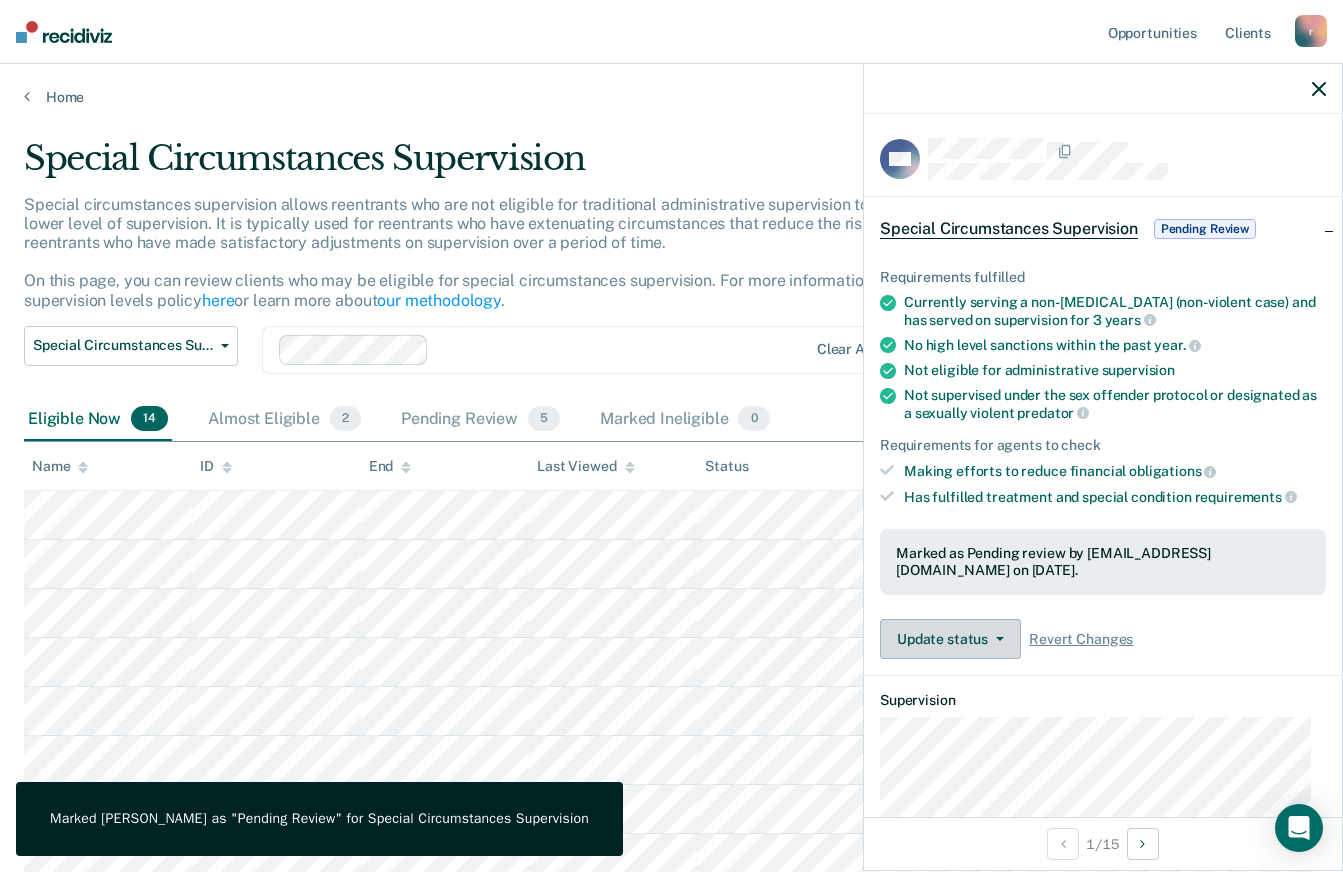 click on "Update status" at bounding box center [950, 639] 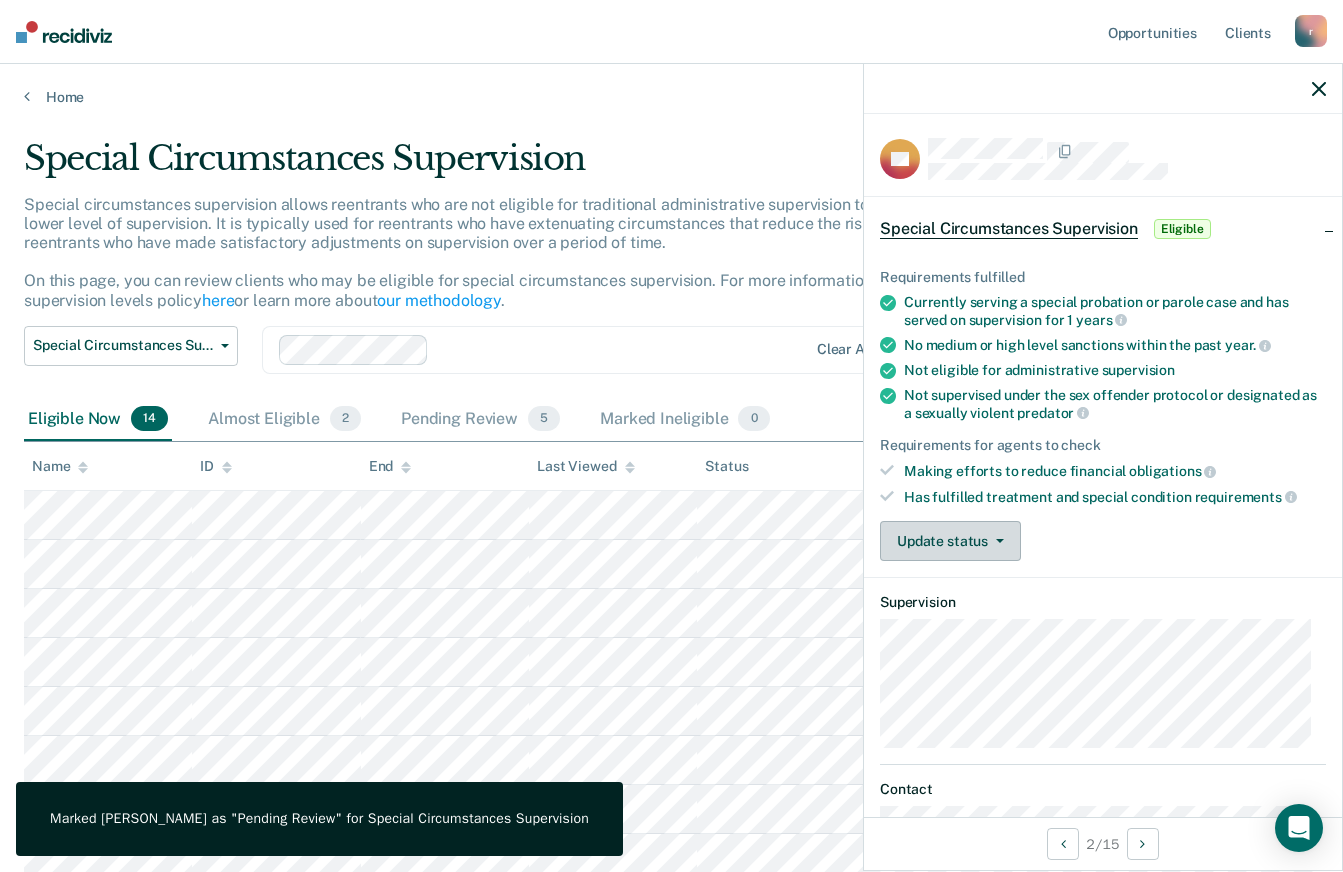 click on "Update status" at bounding box center [950, 541] 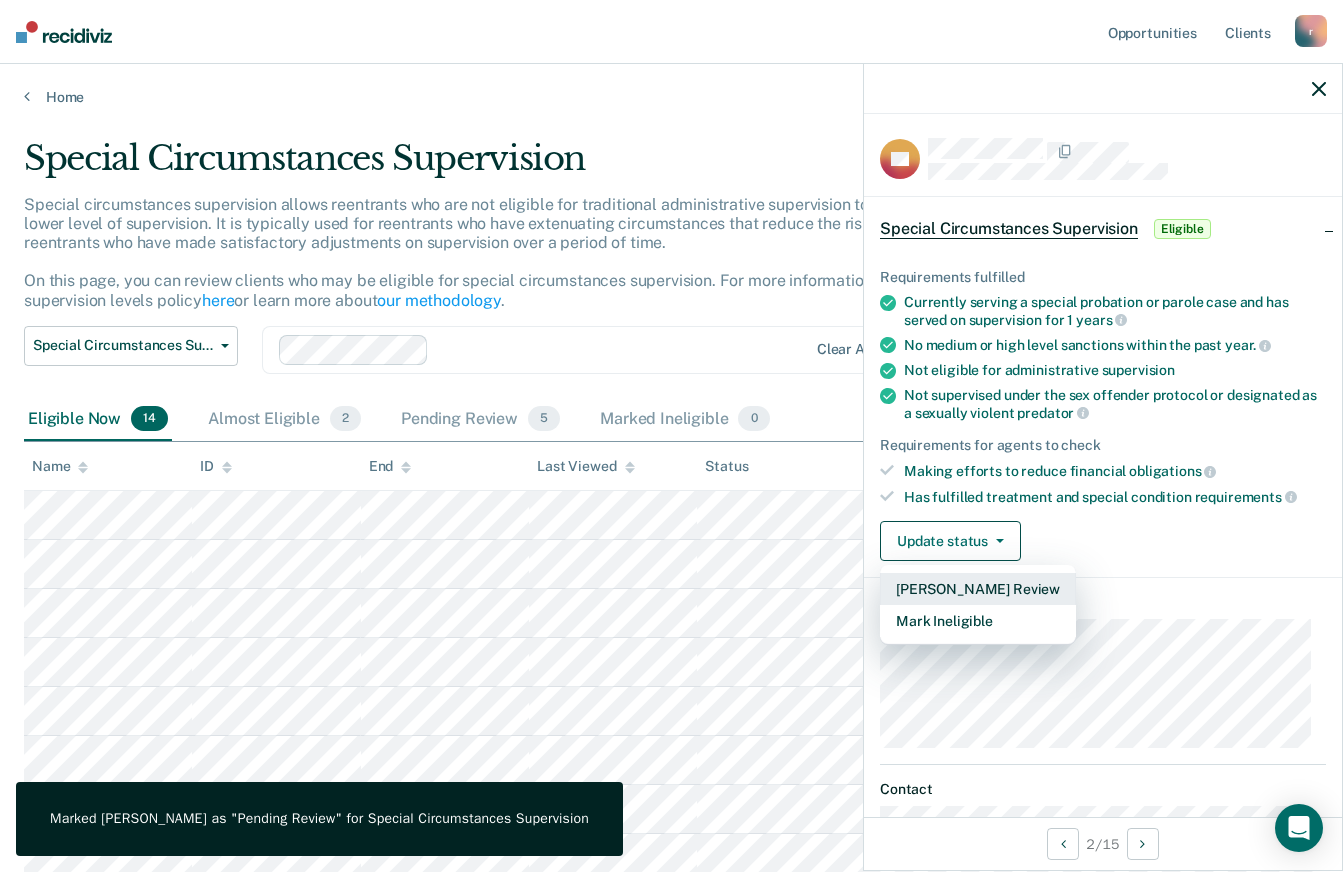 click on "[PERSON_NAME] Review" at bounding box center [978, 589] 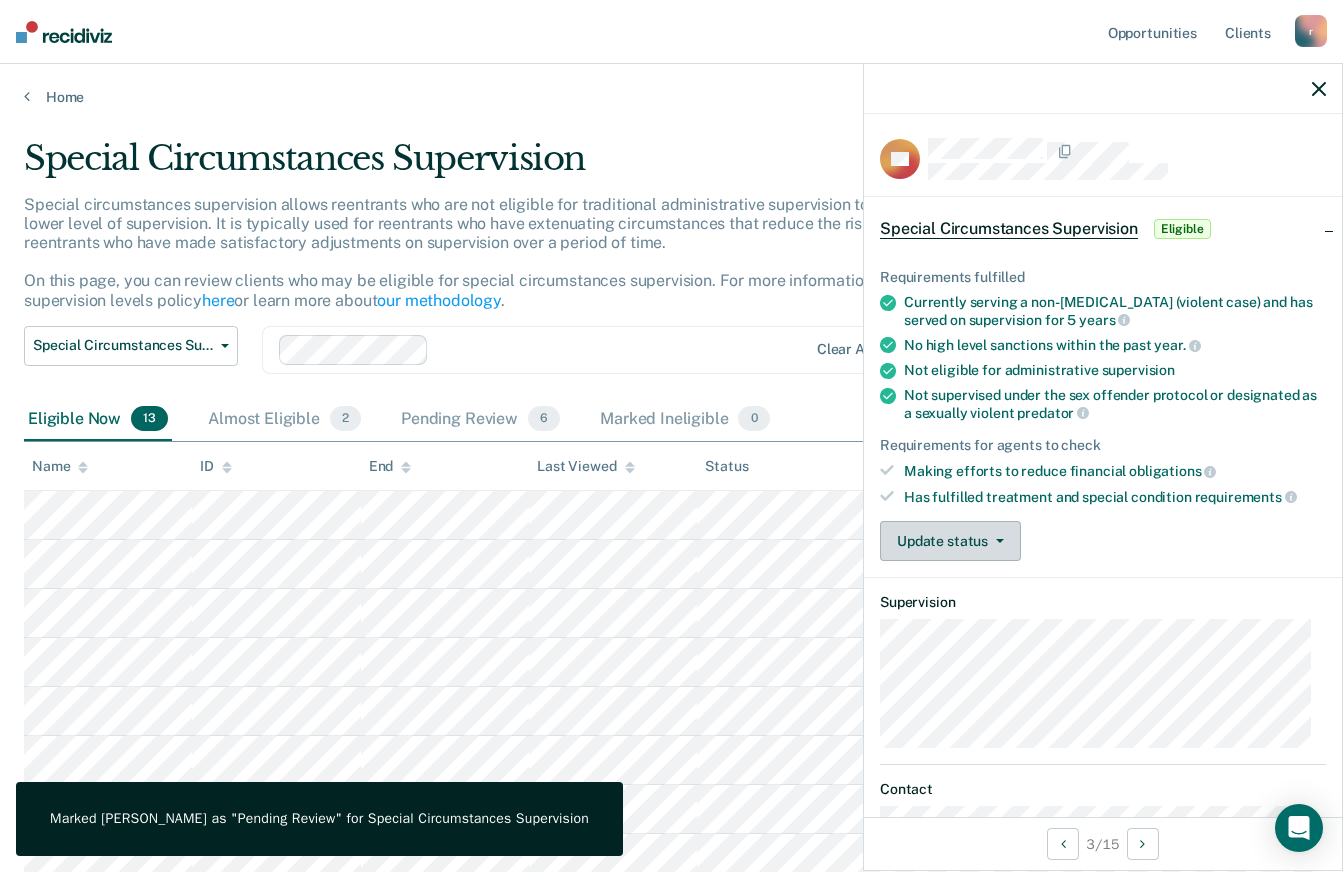 click on "Update status" at bounding box center [950, 541] 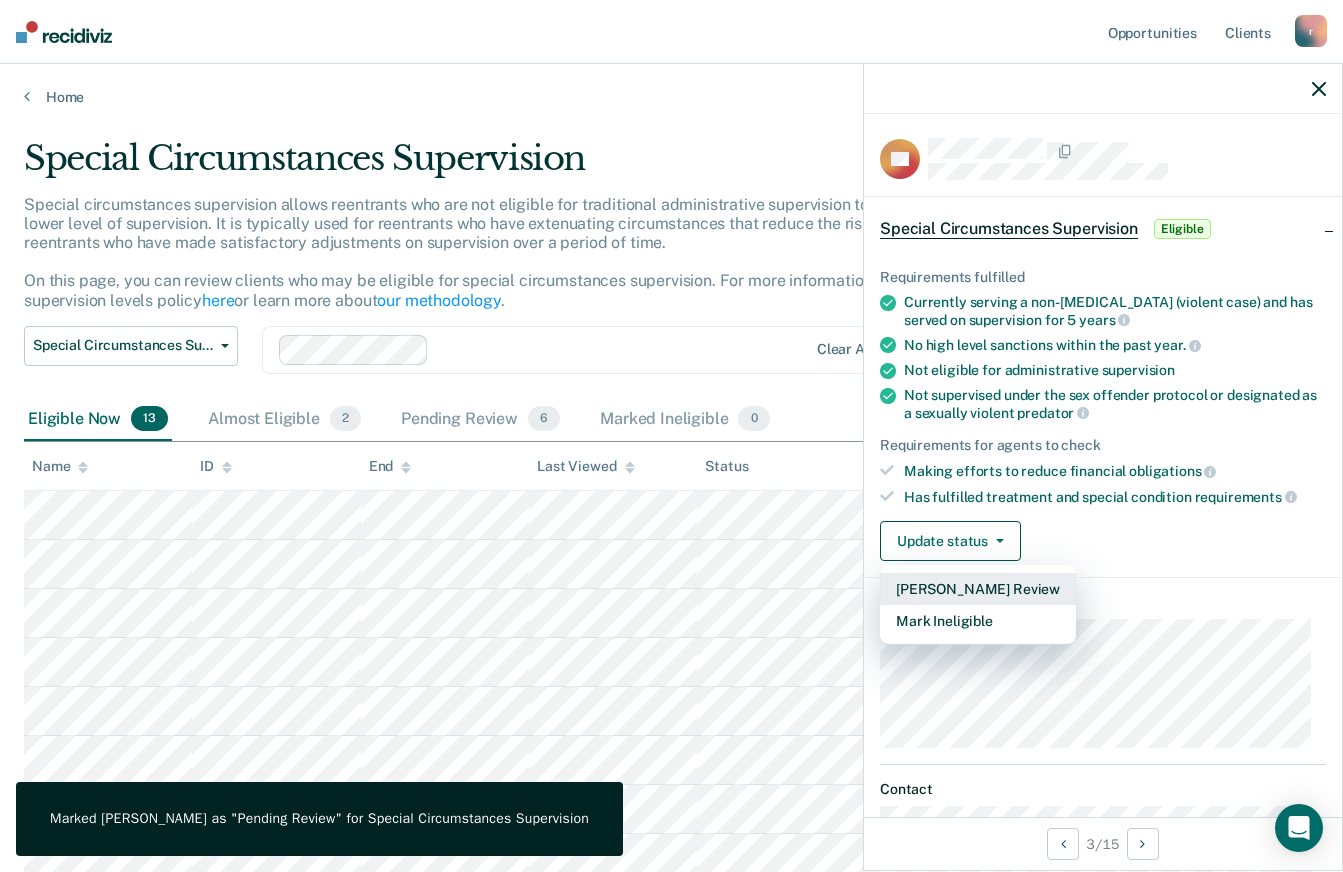 click on "[PERSON_NAME] Review" at bounding box center [978, 589] 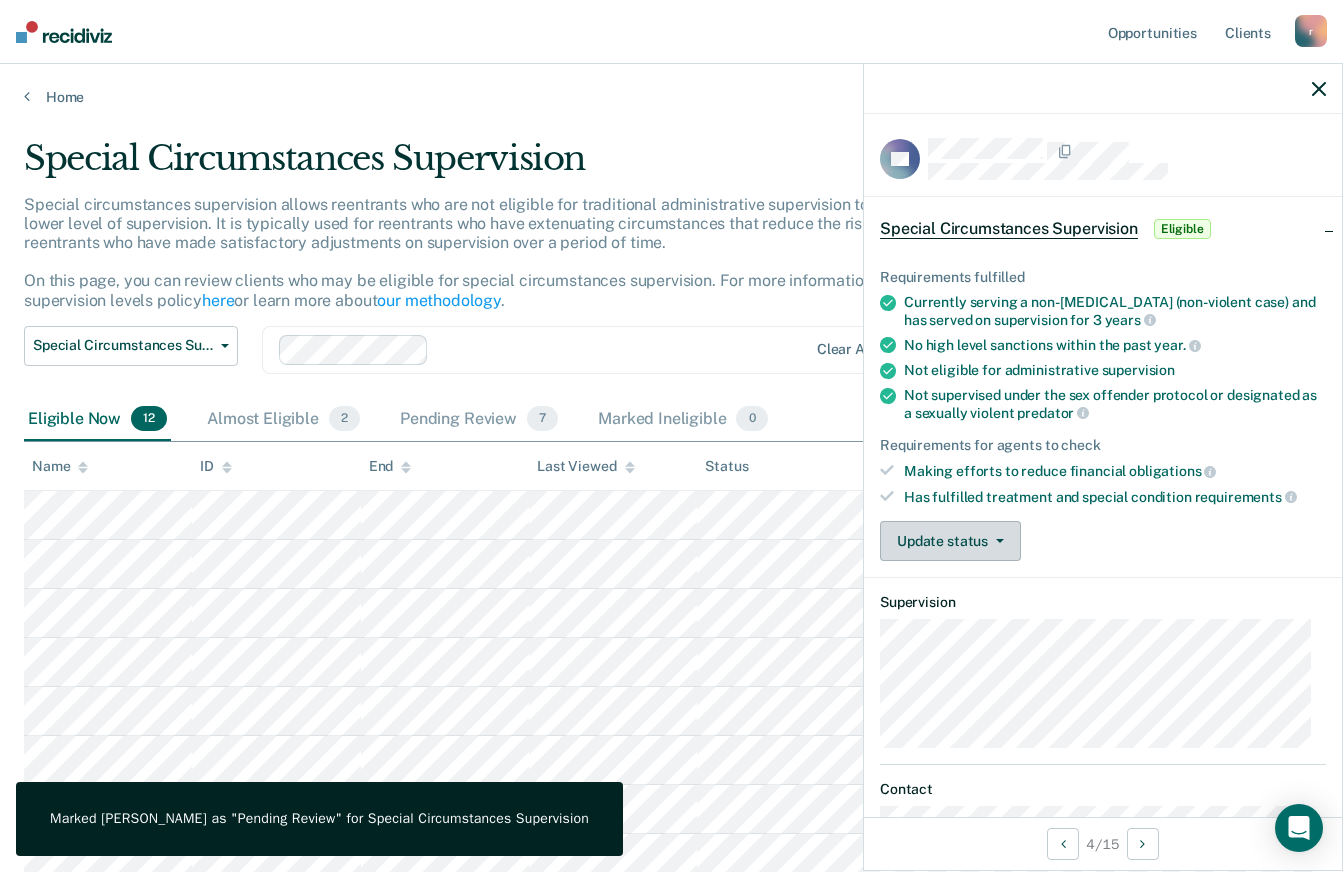 click on "Update status" at bounding box center [950, 541] 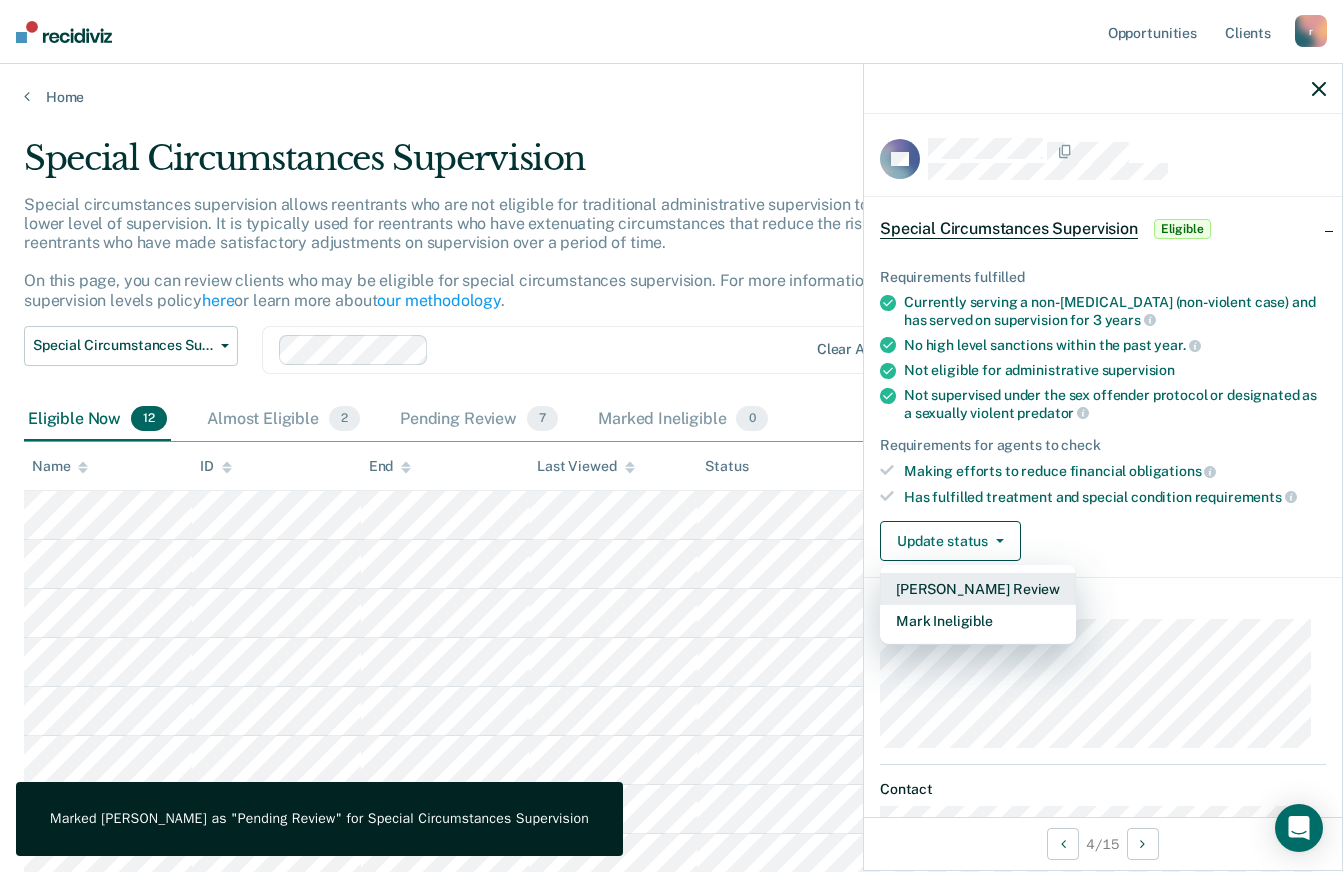 click on "[PERSON_NAME] Review" at bounding box center (978, 589) 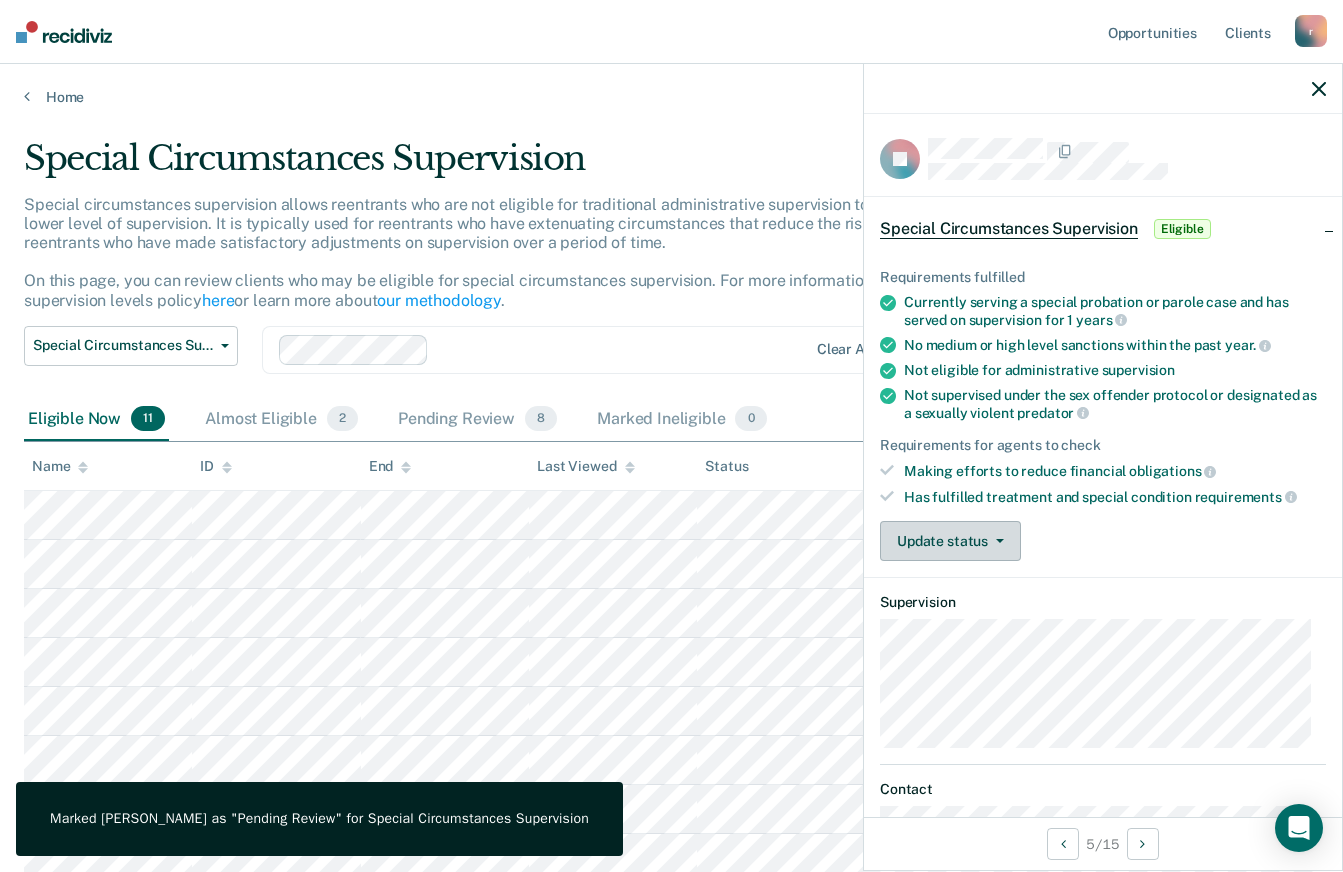 click on "Update status" at bounding box center [950, 541] 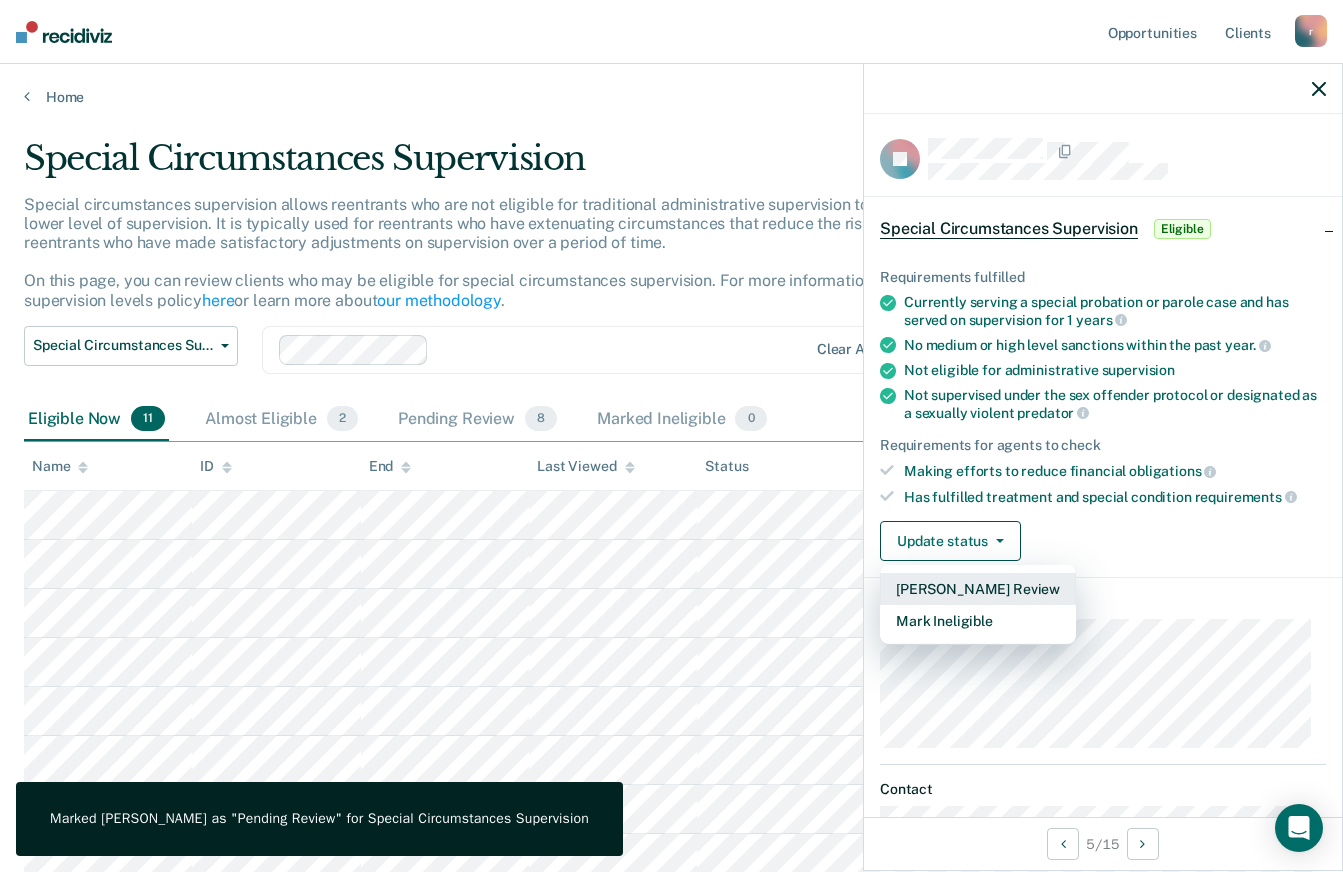 click on "[PERSON_NAME] Review" at bounding box center [978, 589] 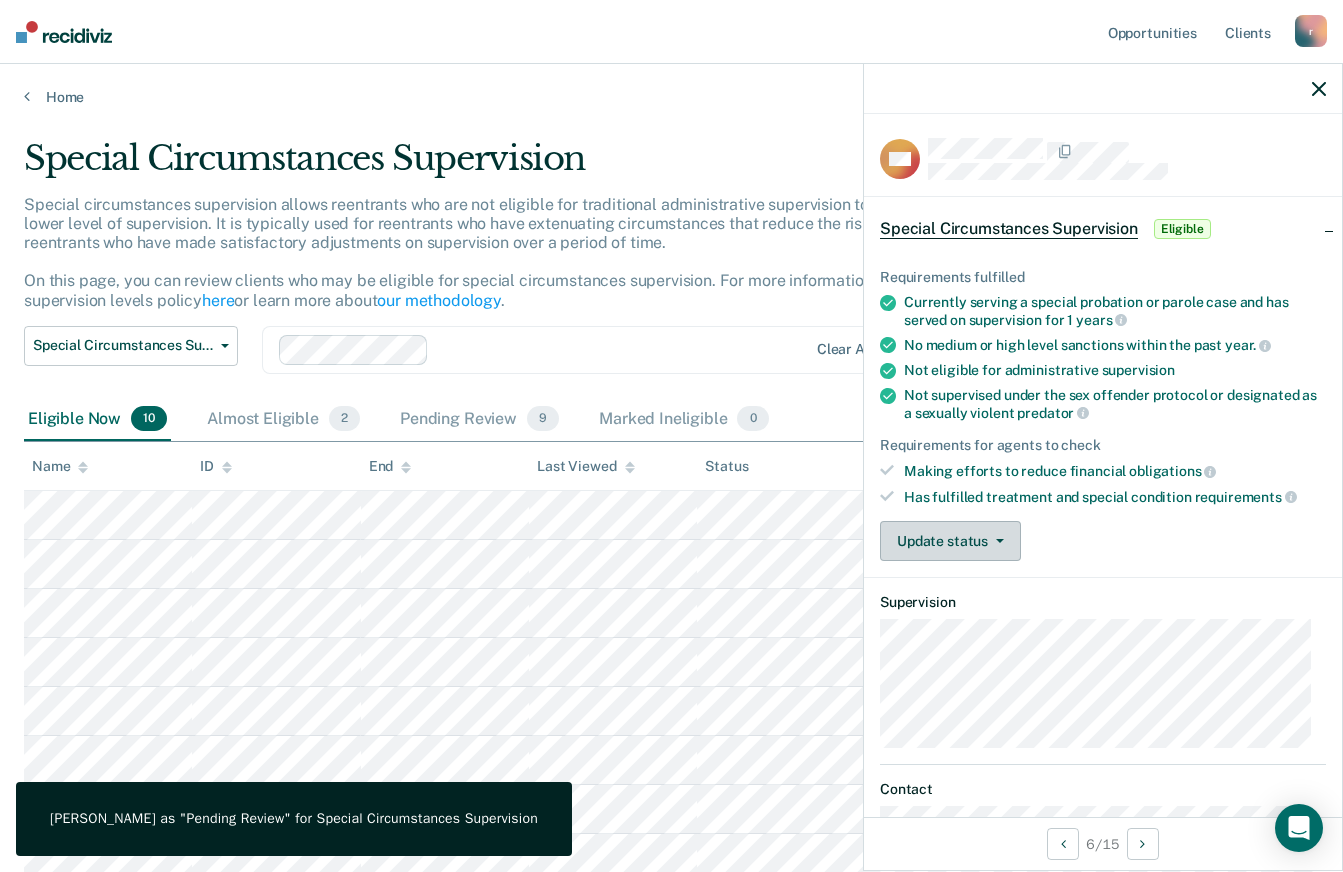 click on "Update status" at bounding box center [950, 541] 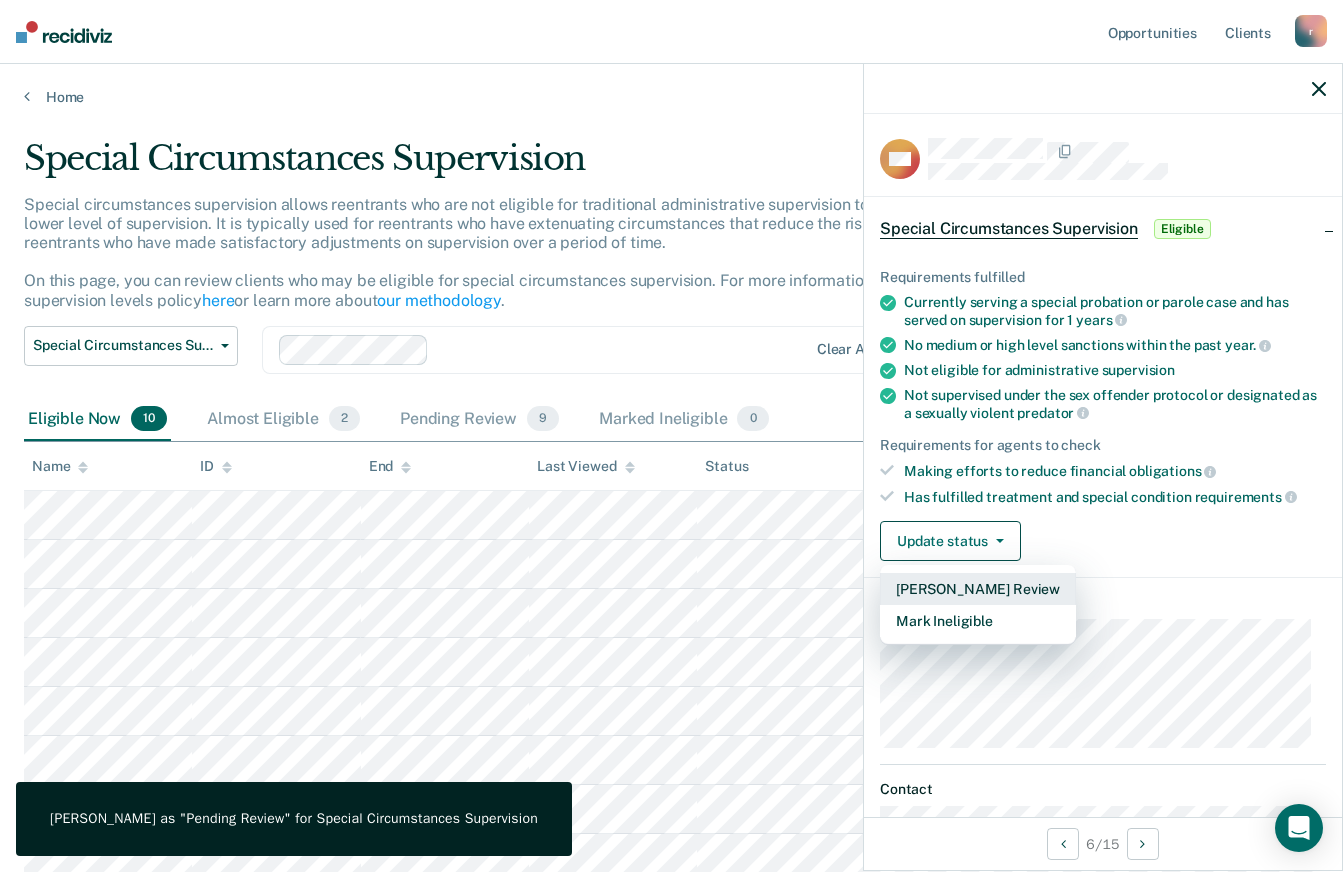 click on "[PERSON_NAME] Review" at bounding box center (978, 589) 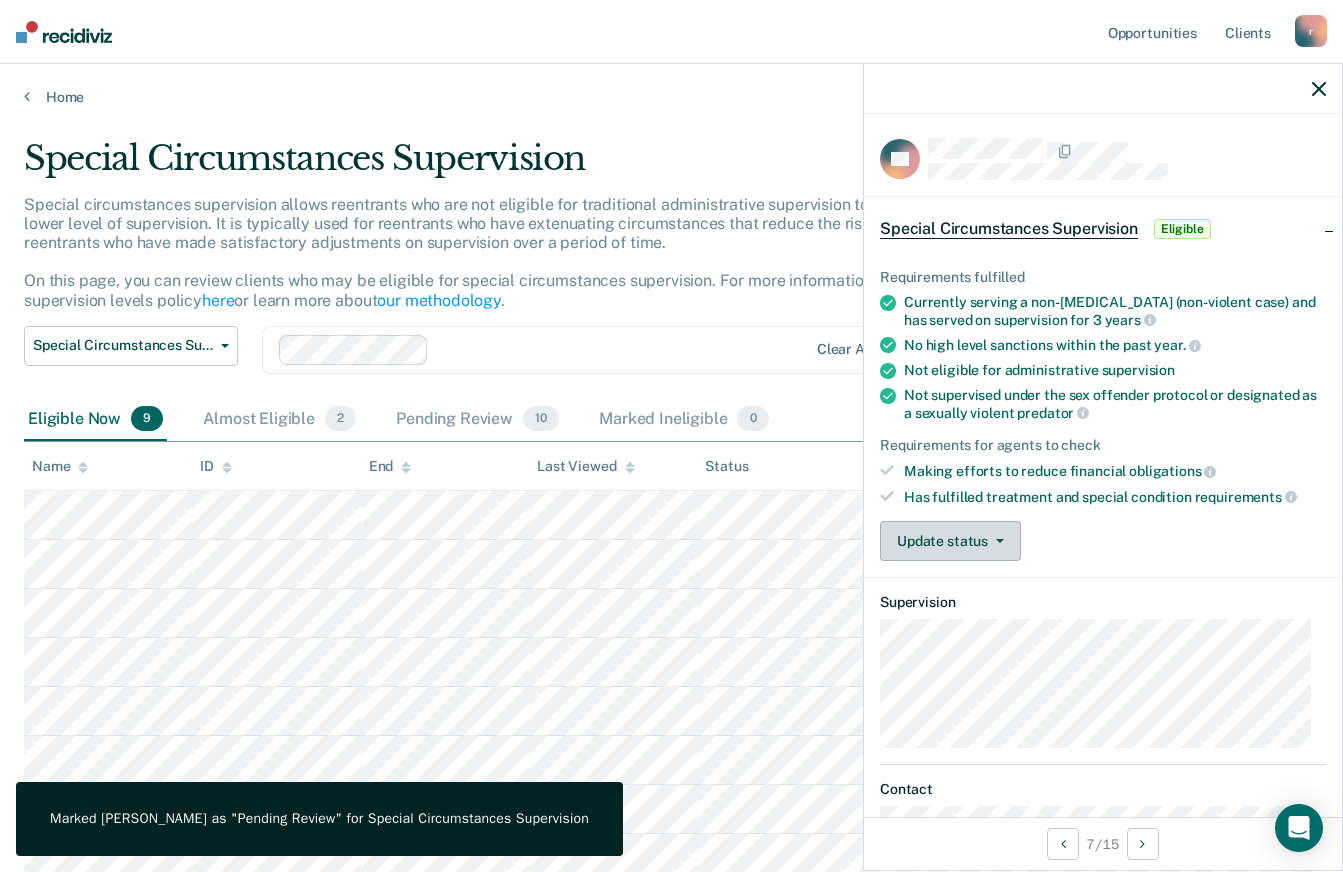 click on "Update status" at bounding box center (950, 541) 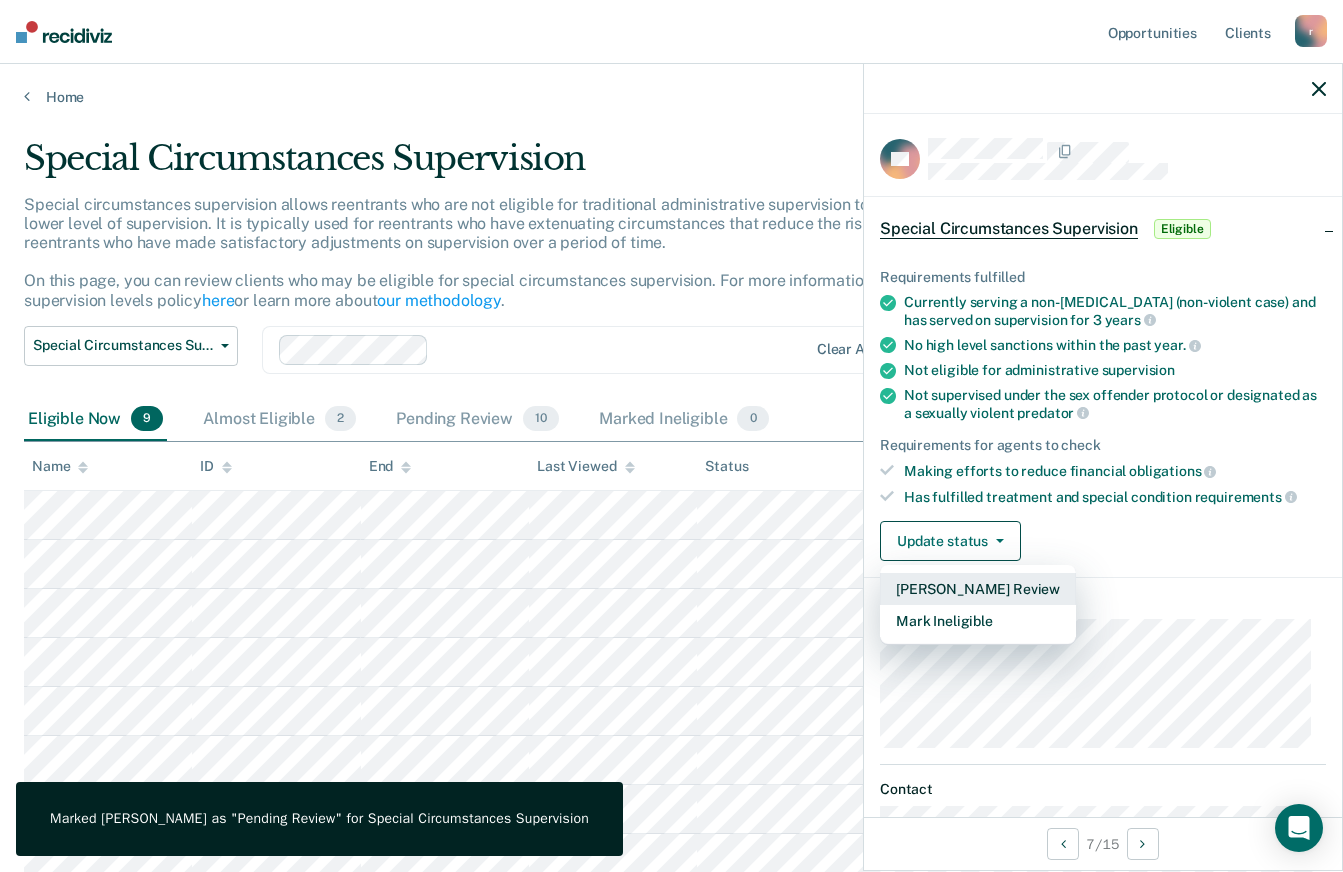 click on "[PERSON_NAME] Review" at bounding box center (978, 589) 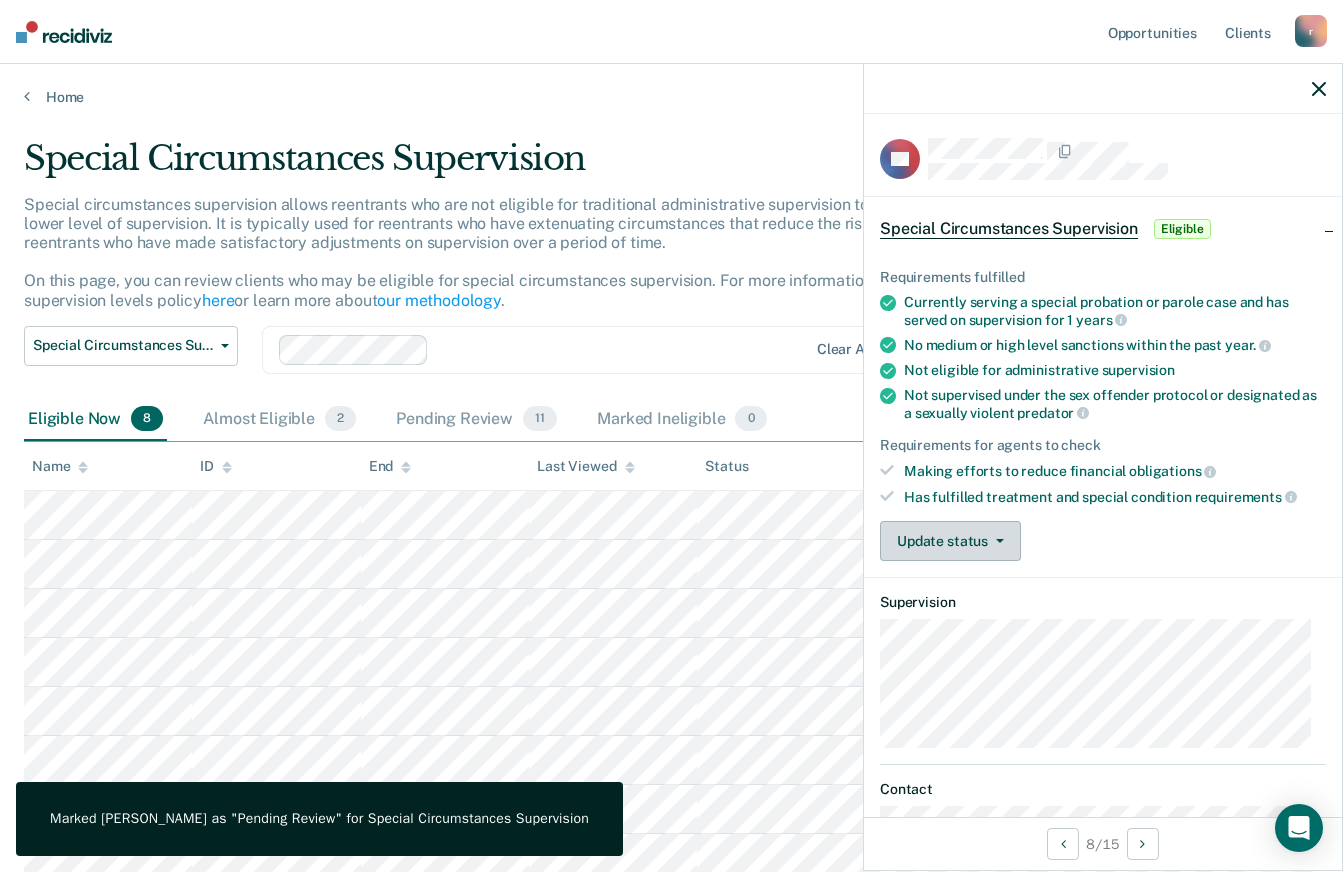 click on "Update status" at bounding box center [950, 541] 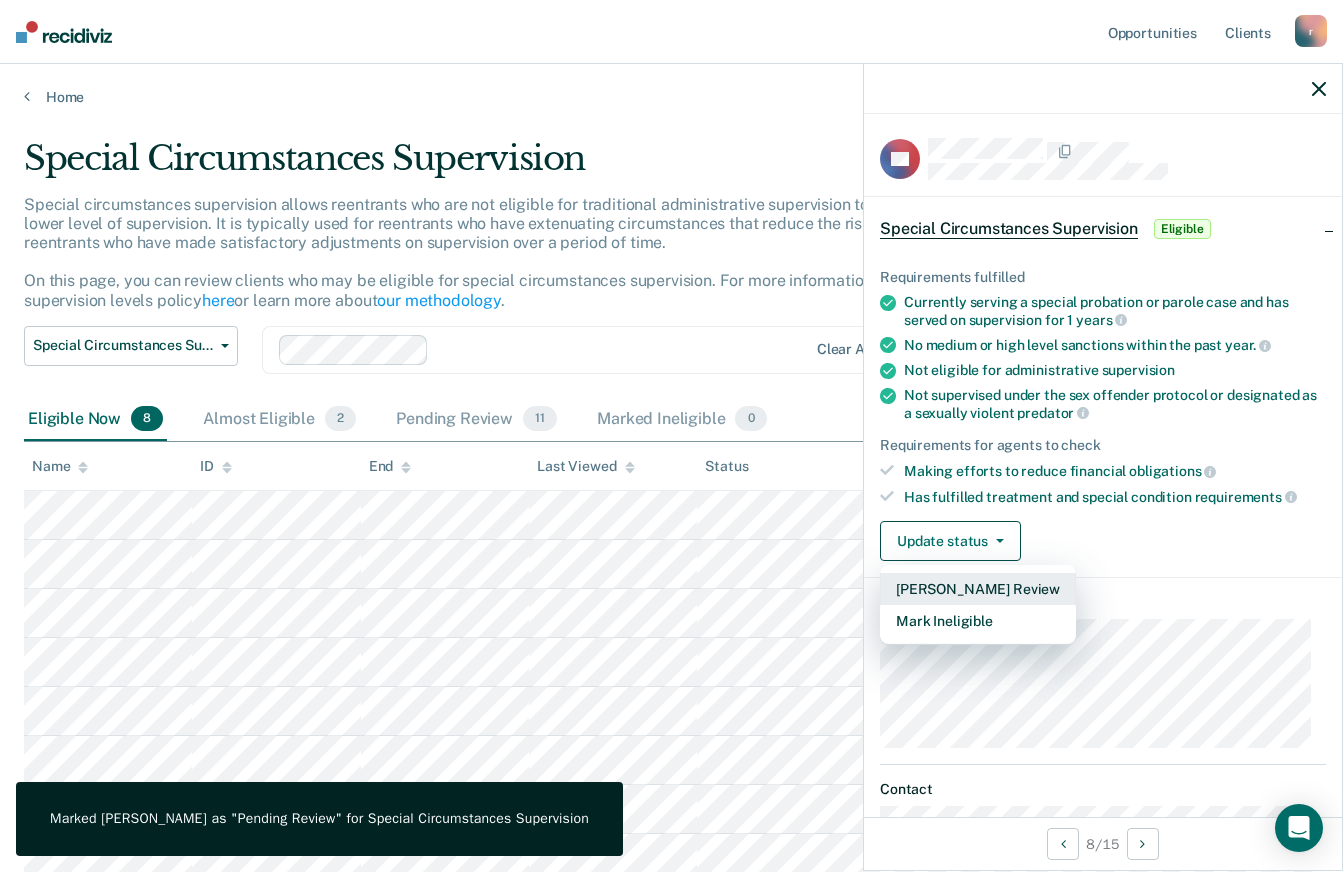 click on "[PERSON_NAME] Review" at bounding box center (978, 589) 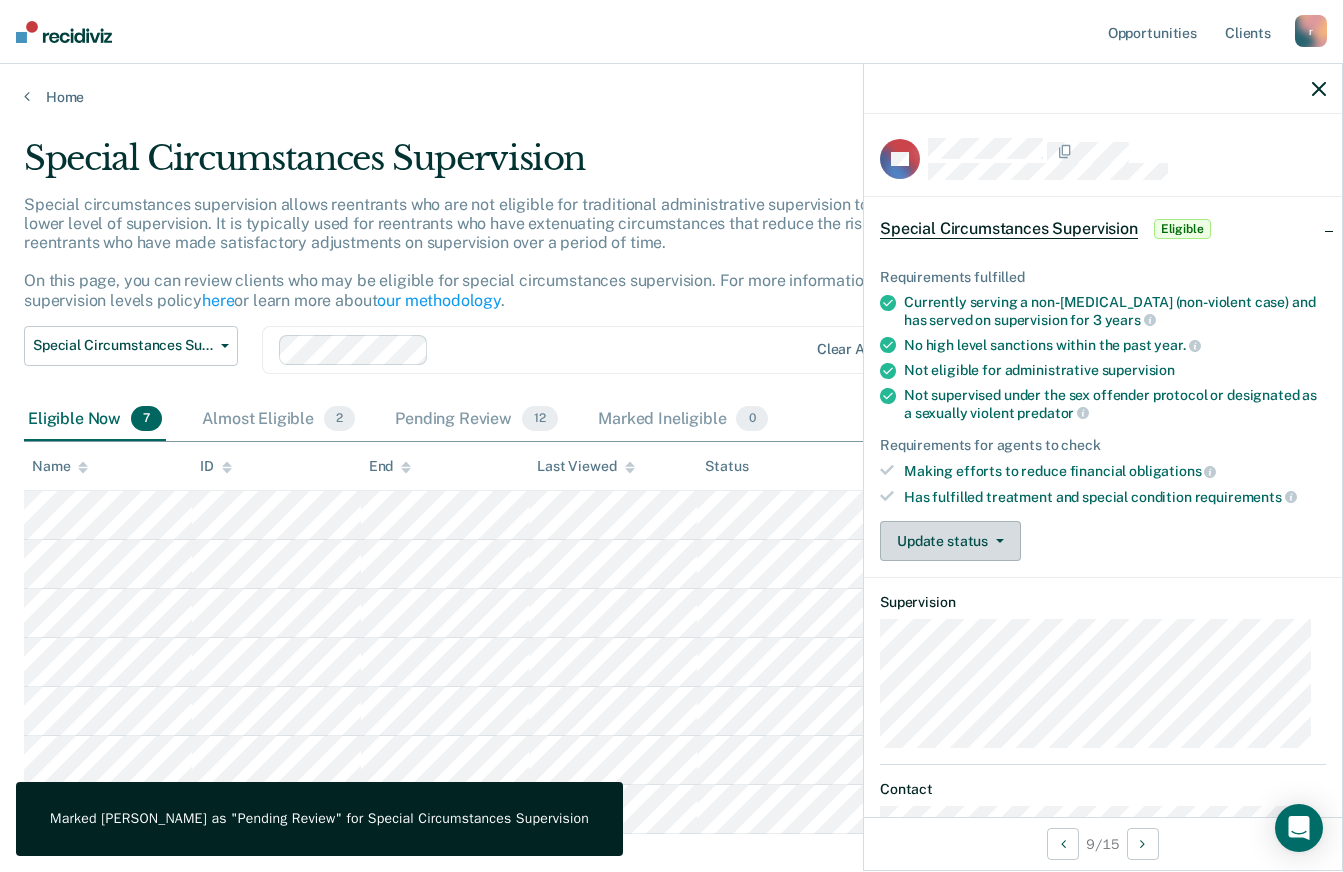 click on "Update status" at bounding box center (950, 541) 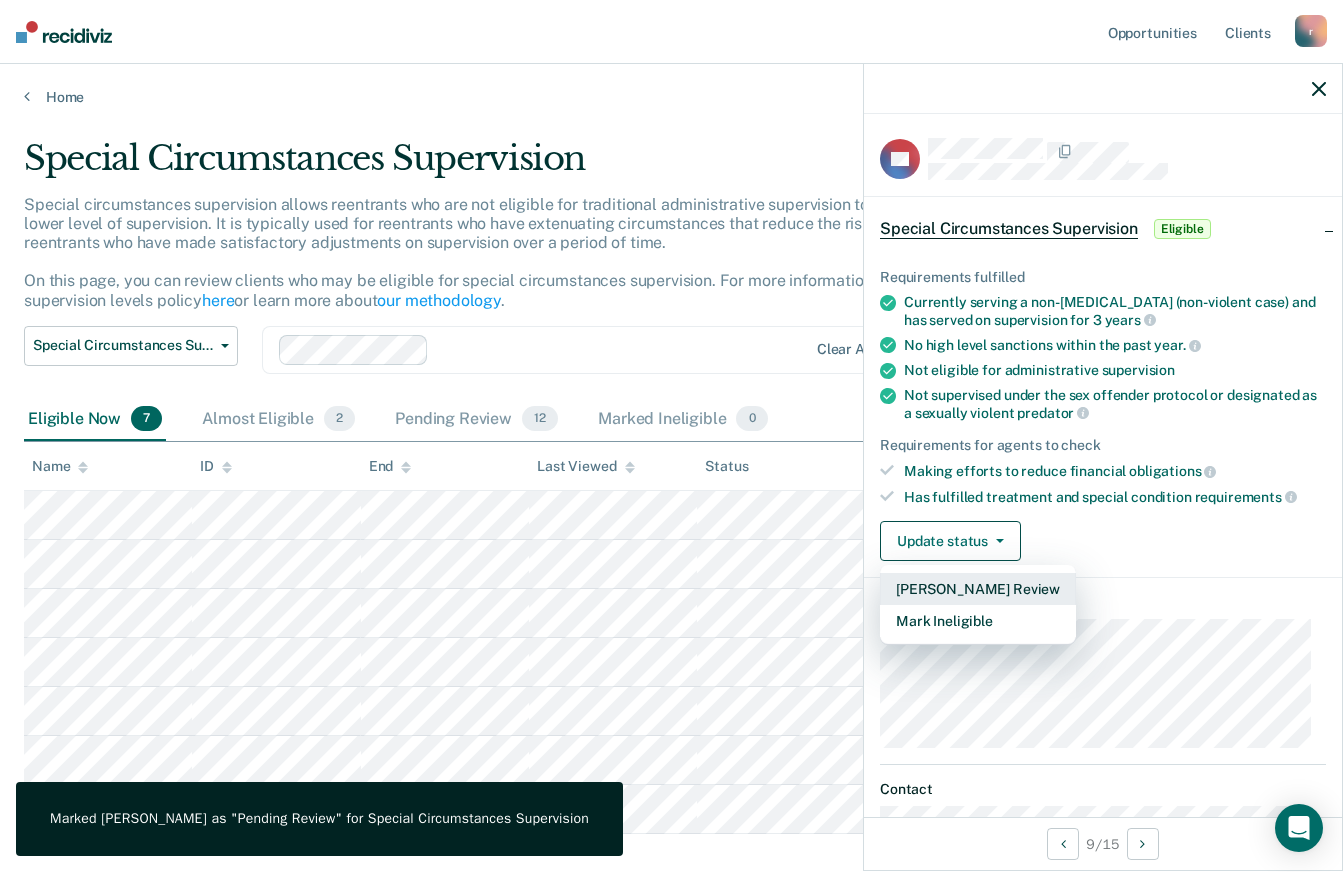 click on "[PERSON_NAME] Review" at bounding box center (978, 589) 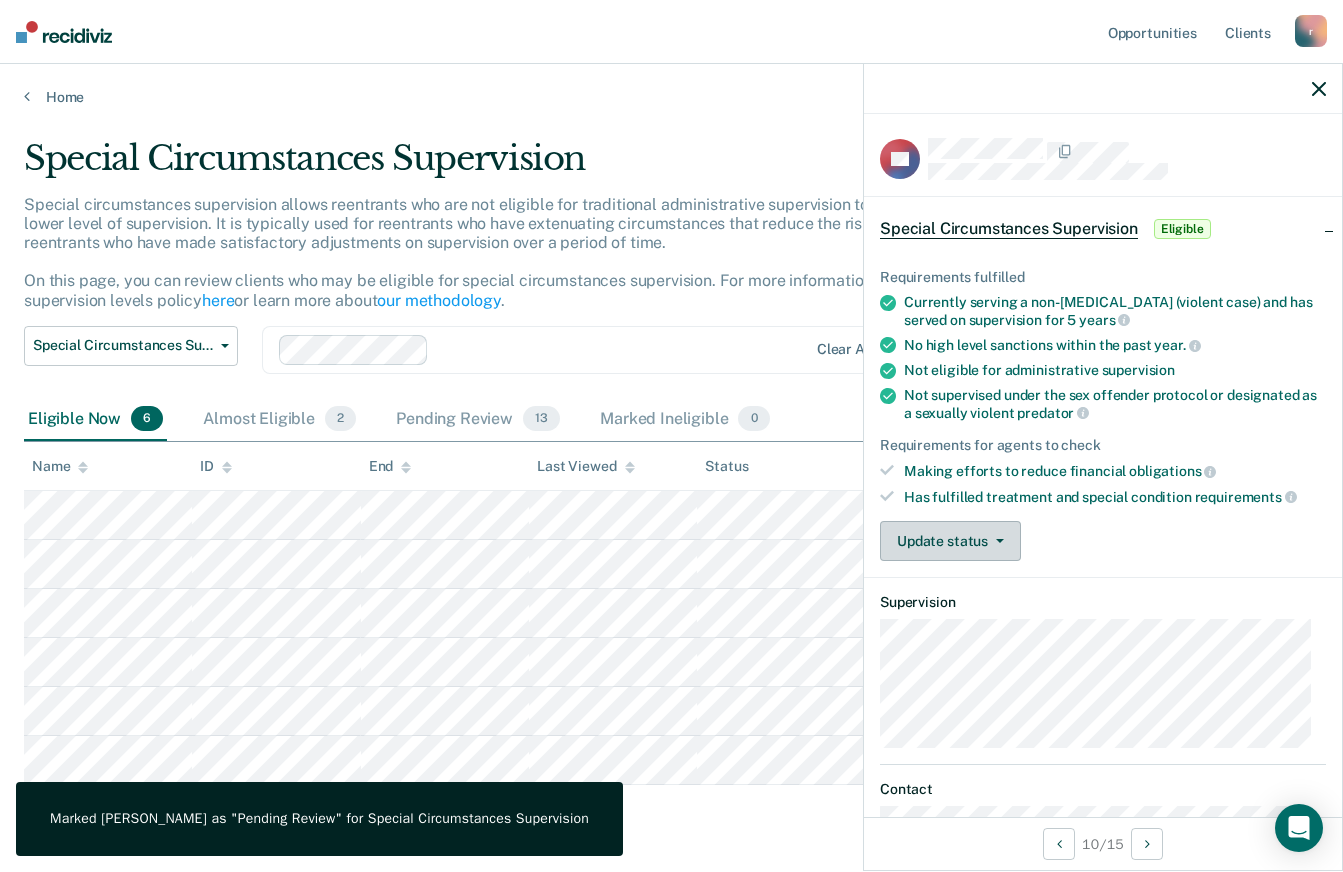click on "Update status" at bounding box center [950, 541] 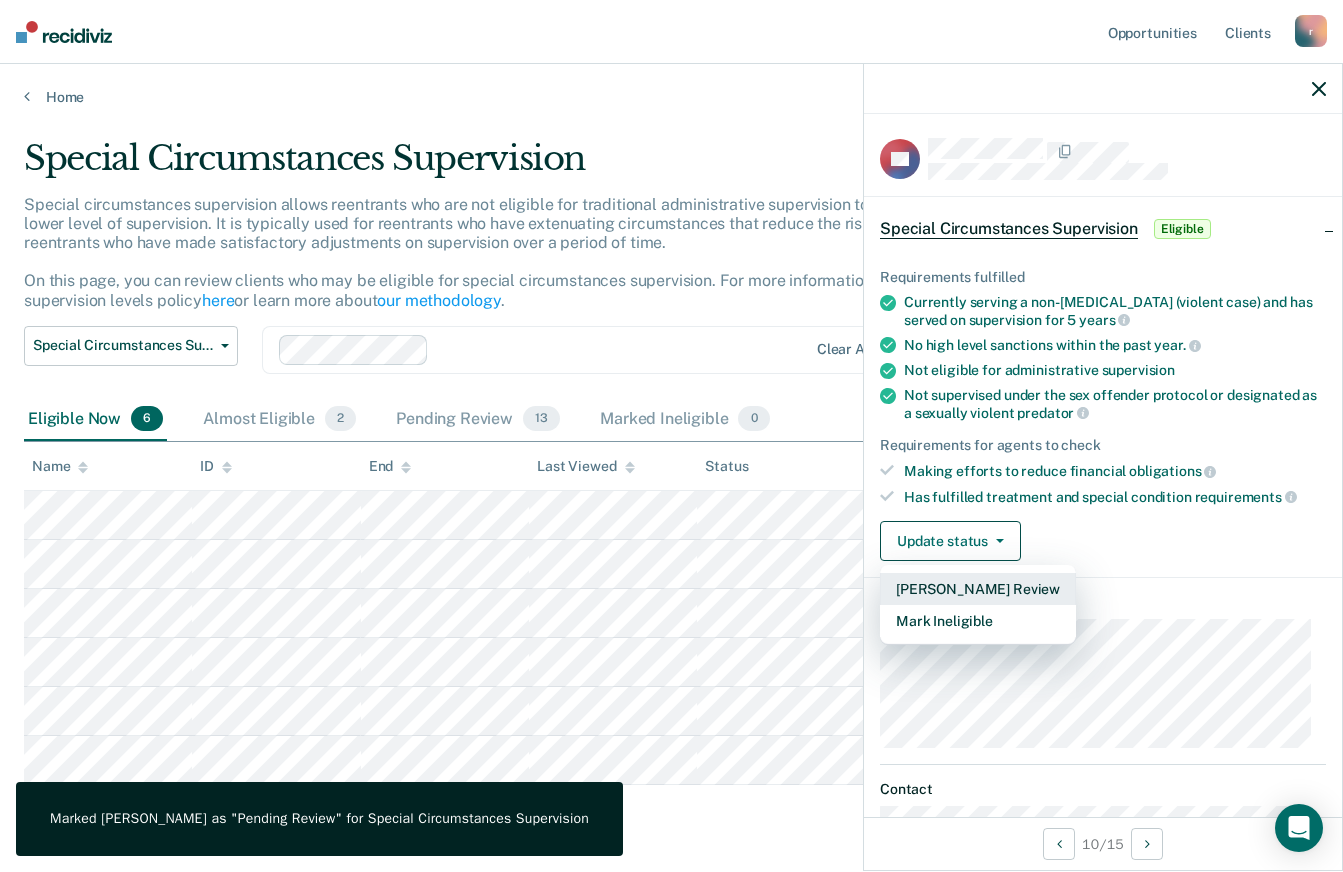 click on "[PERSON_NAME] Review" at bounding box center [978, 589] 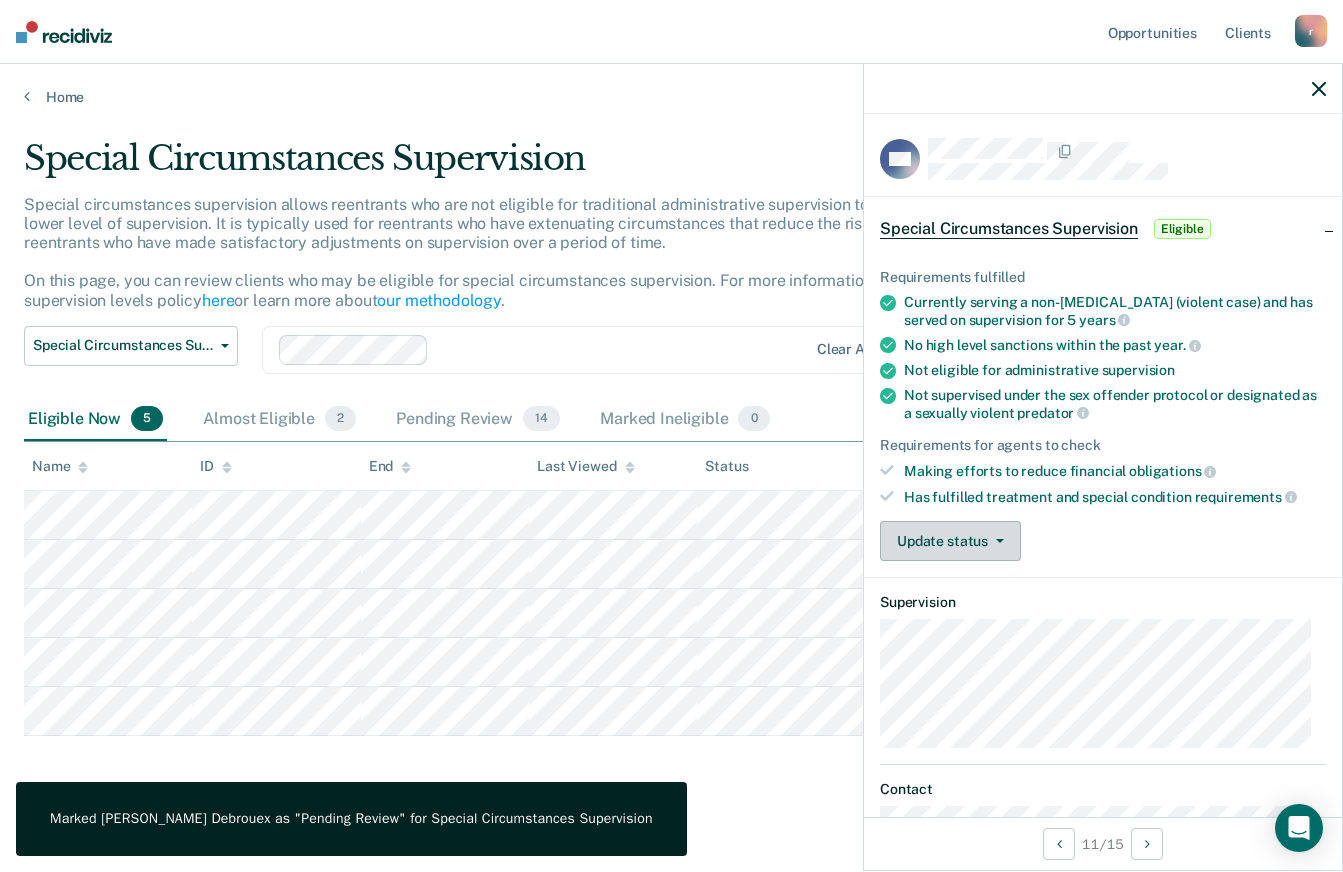 click on "Update status" at bounding box center [950, 541] 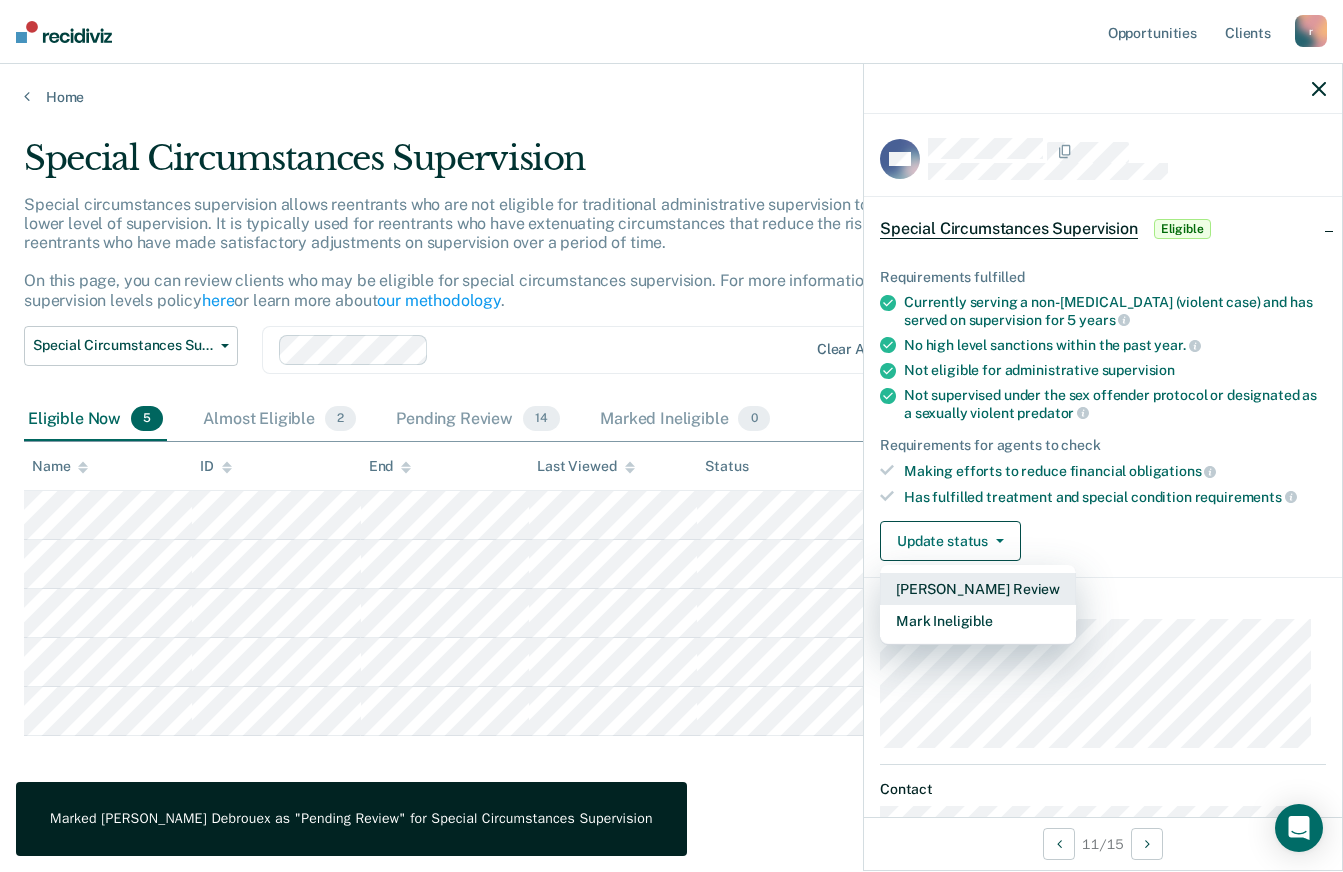 click on "[PERSON_NAME] Review" at bounding box center [978, 589] 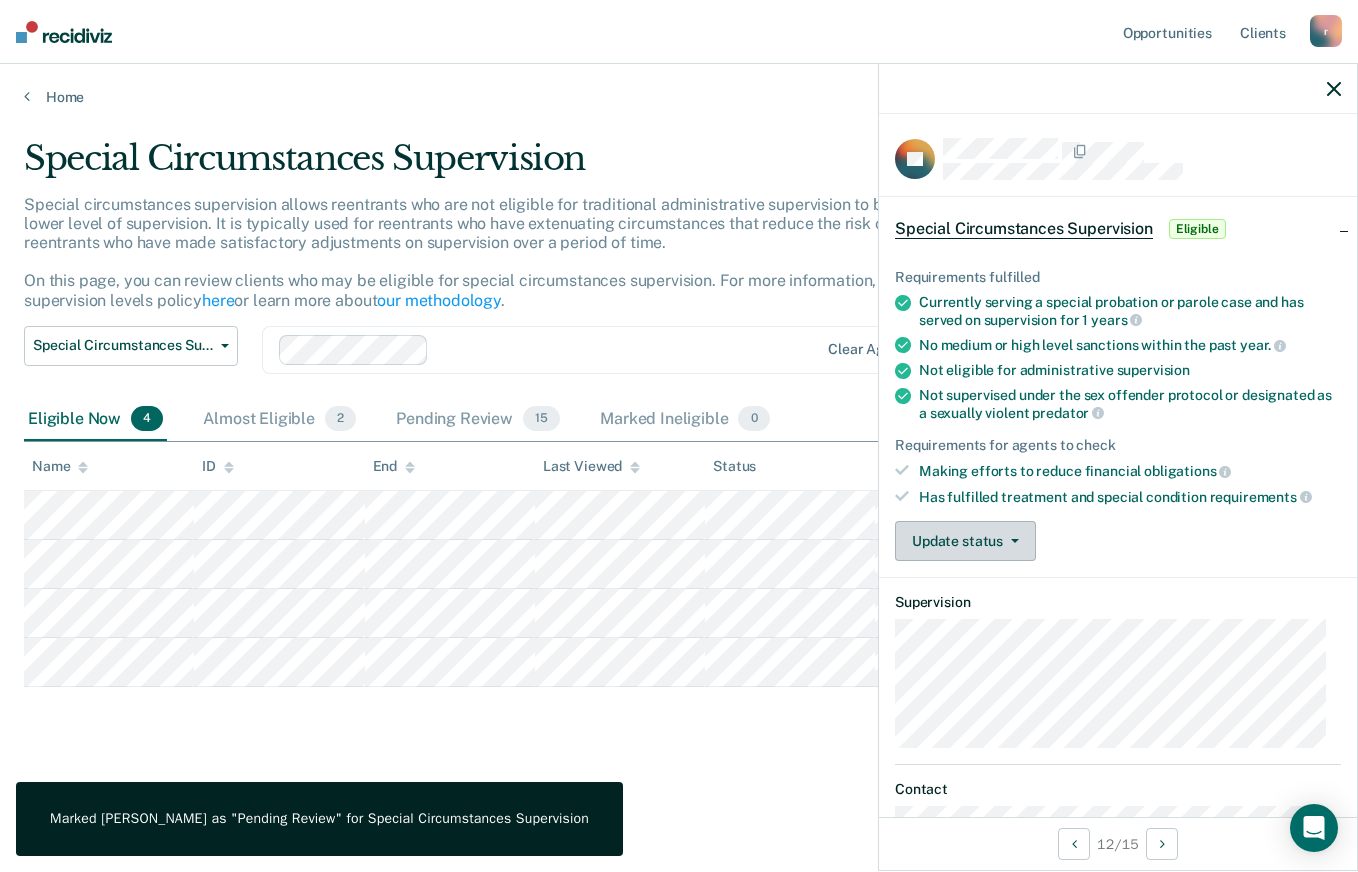 click on "Update status" at bounding box center (965, 541) 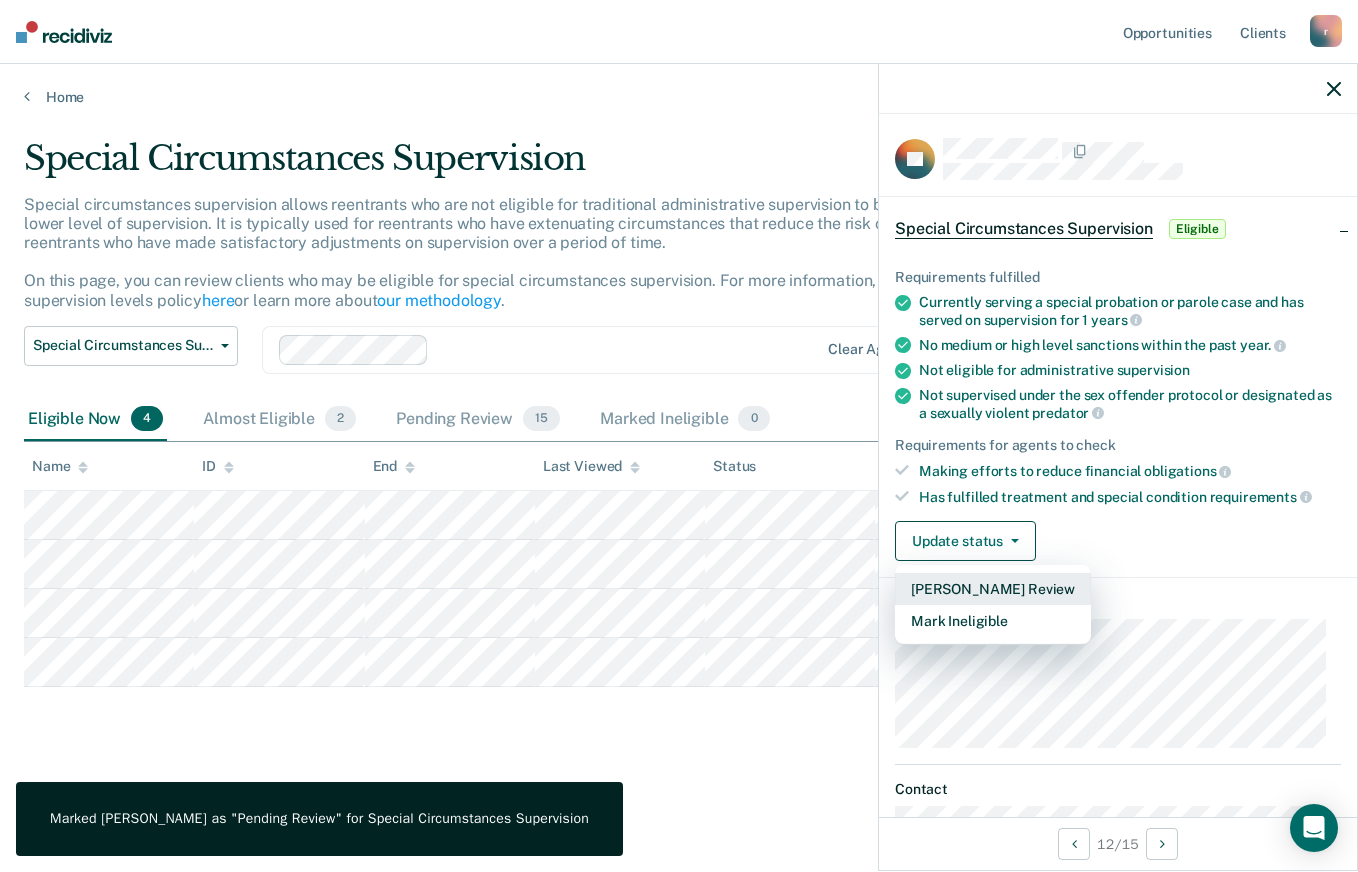 click on "[PERSON_NAME] Review" at bounding box center [993, 589] 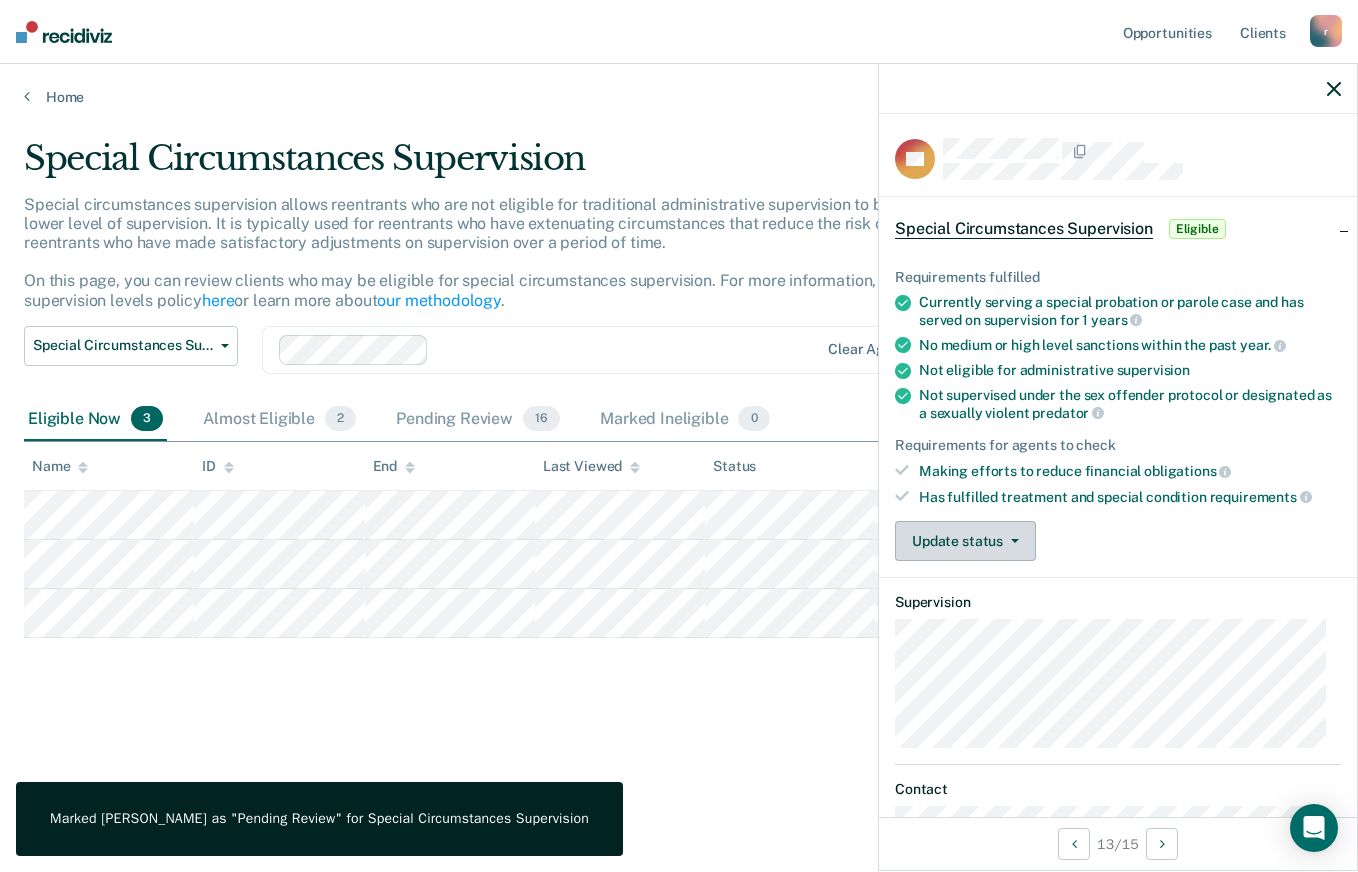 click on "Update status" at bounding box center (965, 541) 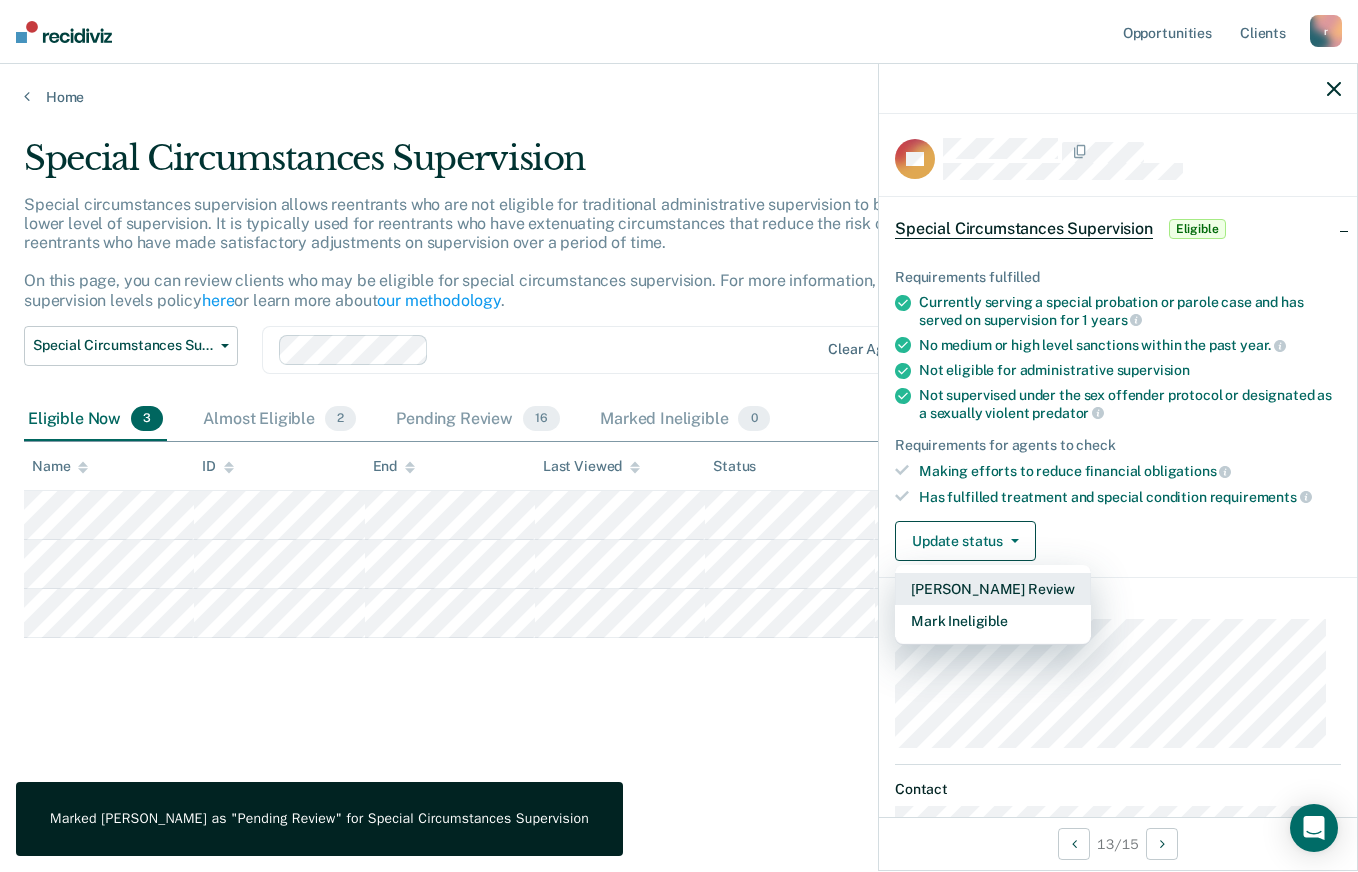 click on "[PERSON_NAME] Review" at bounding box center (993, 589) 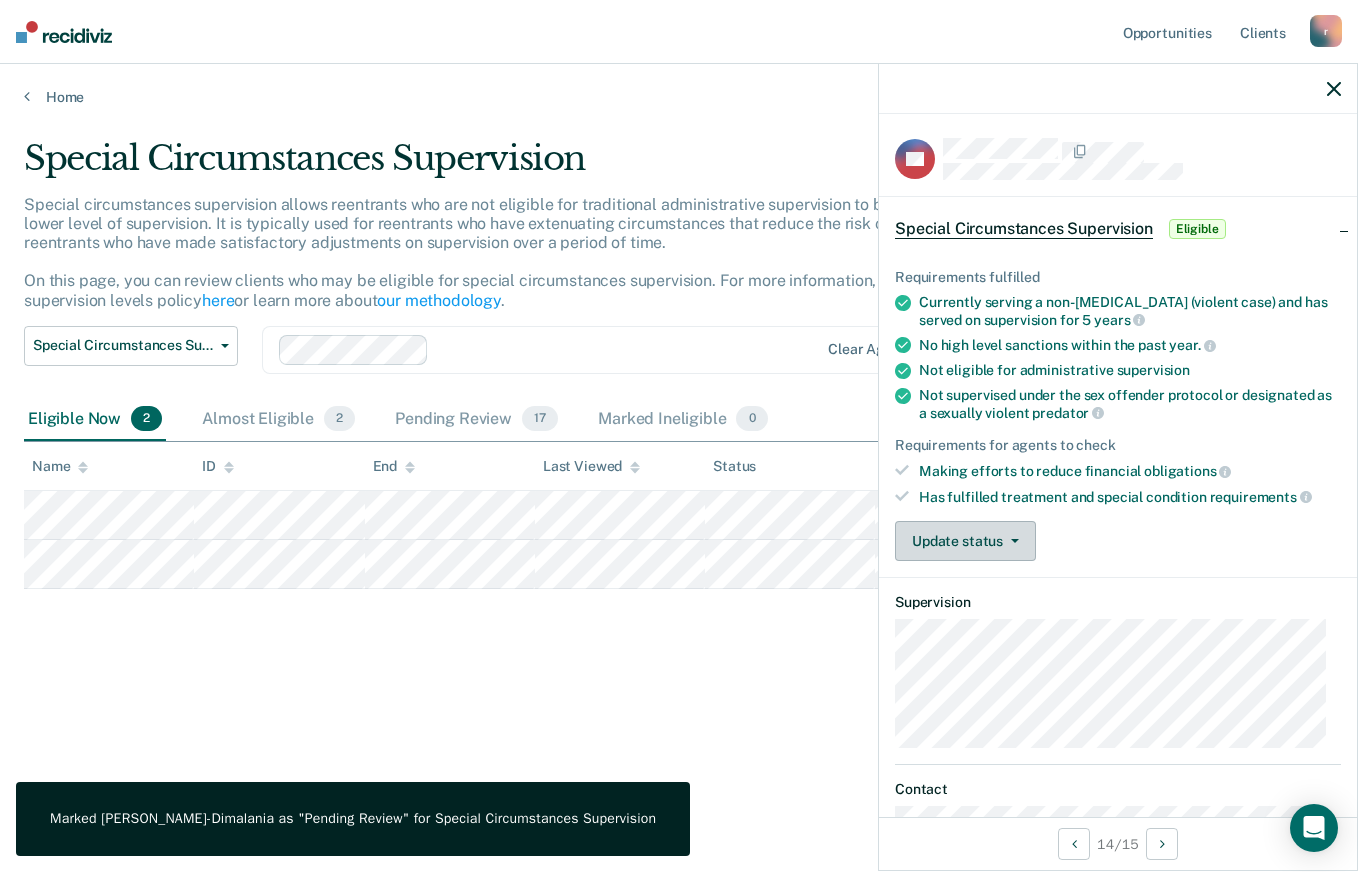 click on "Update status" at bounding box center [965, 541] 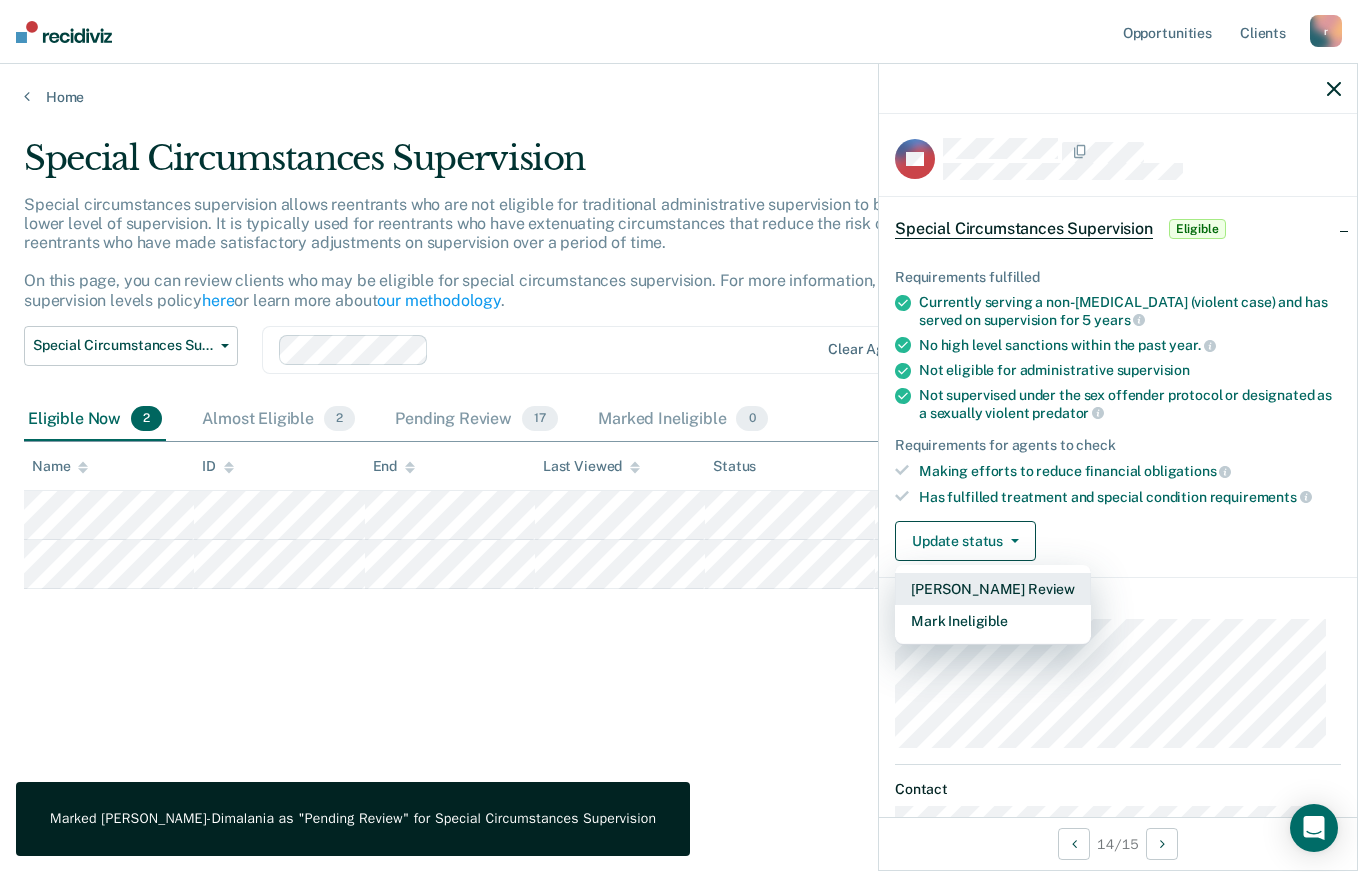 click on "[PERSON_NAME] Review" at bounding box center (993, 589) 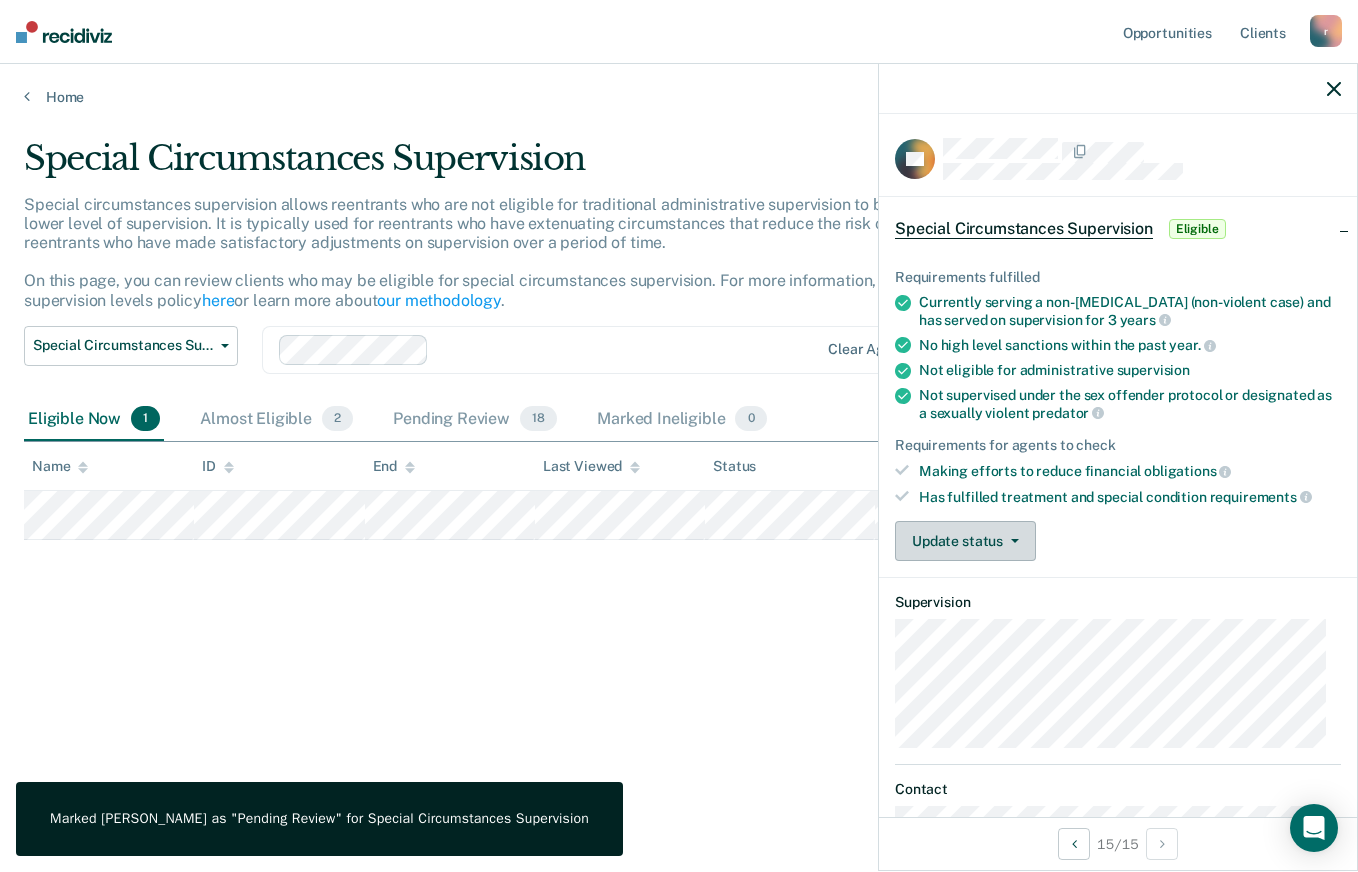 click on "Update status" at bounding box center [965, 541] 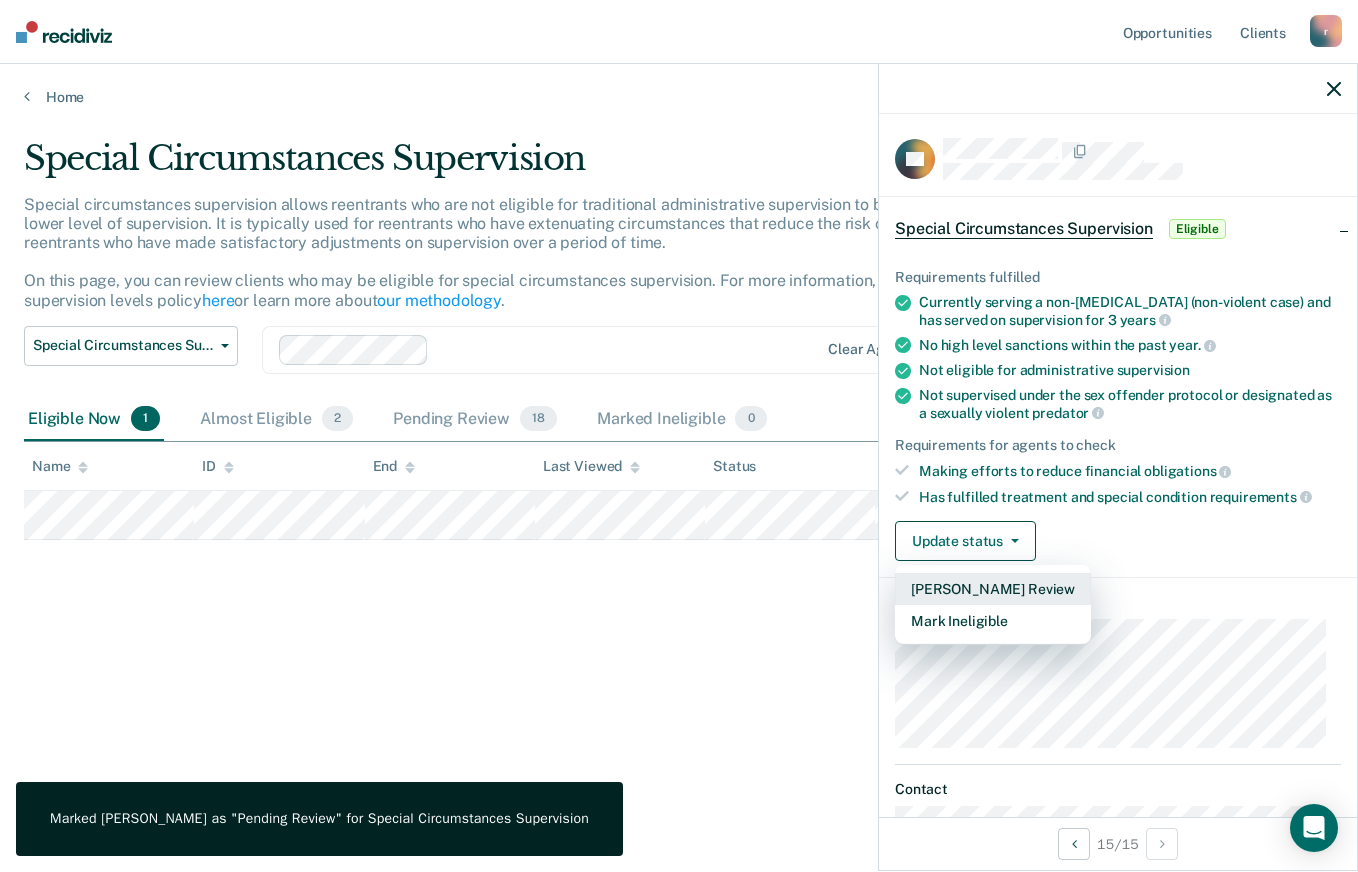 click on "[PERSON_NAME] Review" at bounding box center [993, 589] 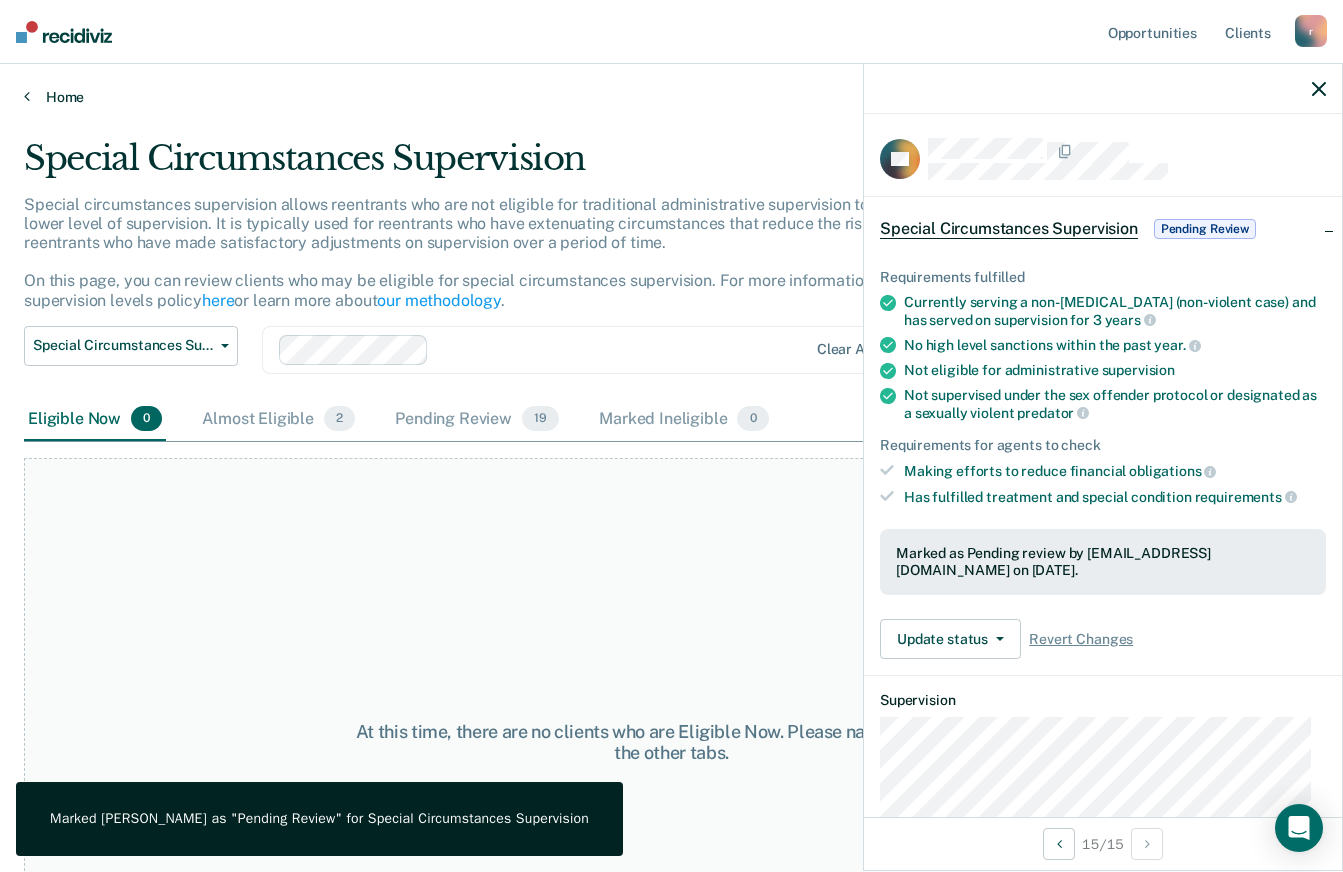 click on "Home" at bounding box center (671, 97) 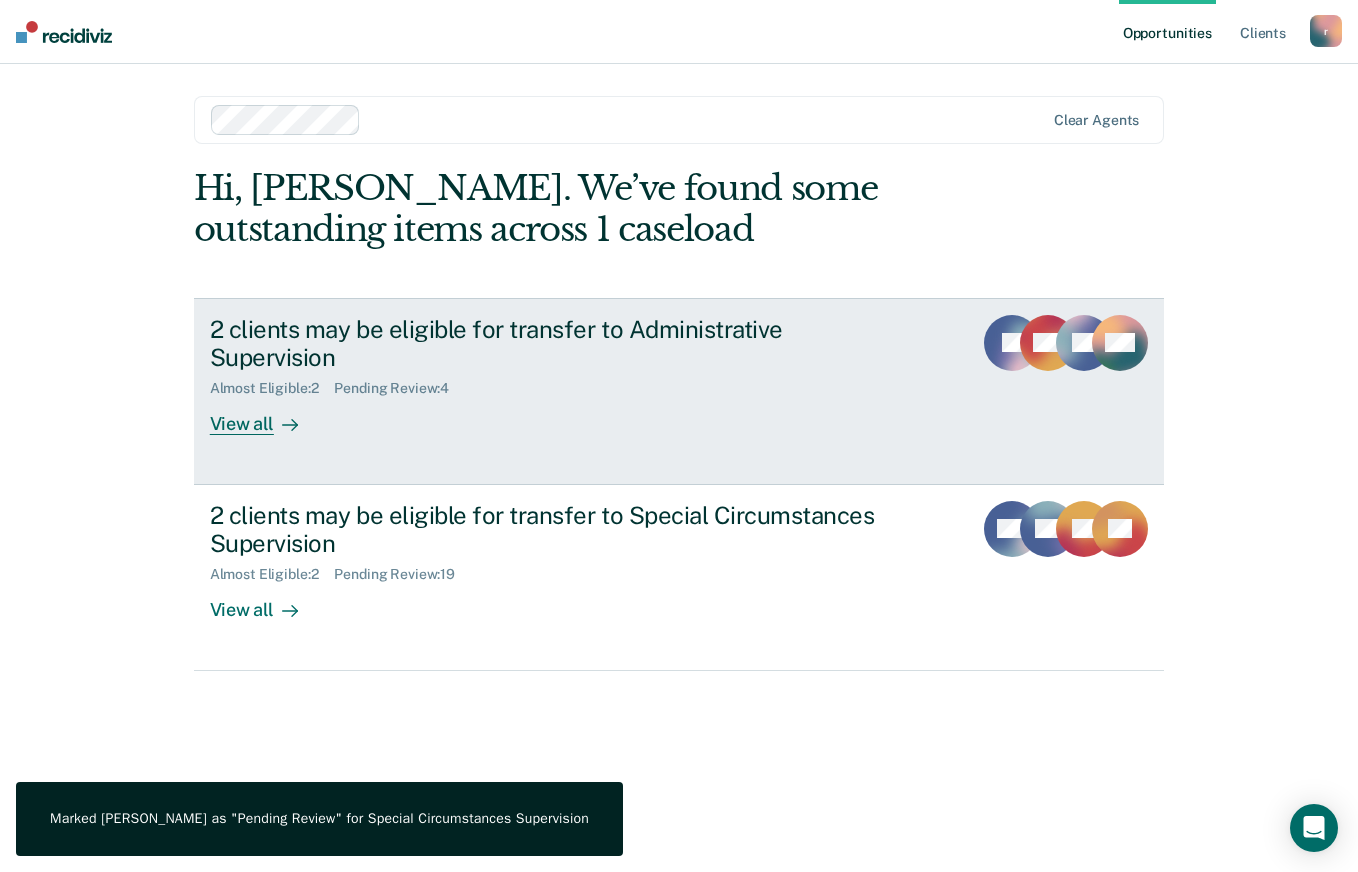 click on "Almost Eligible :  2 Pending Review :  4" at bounding box center (561, 384) 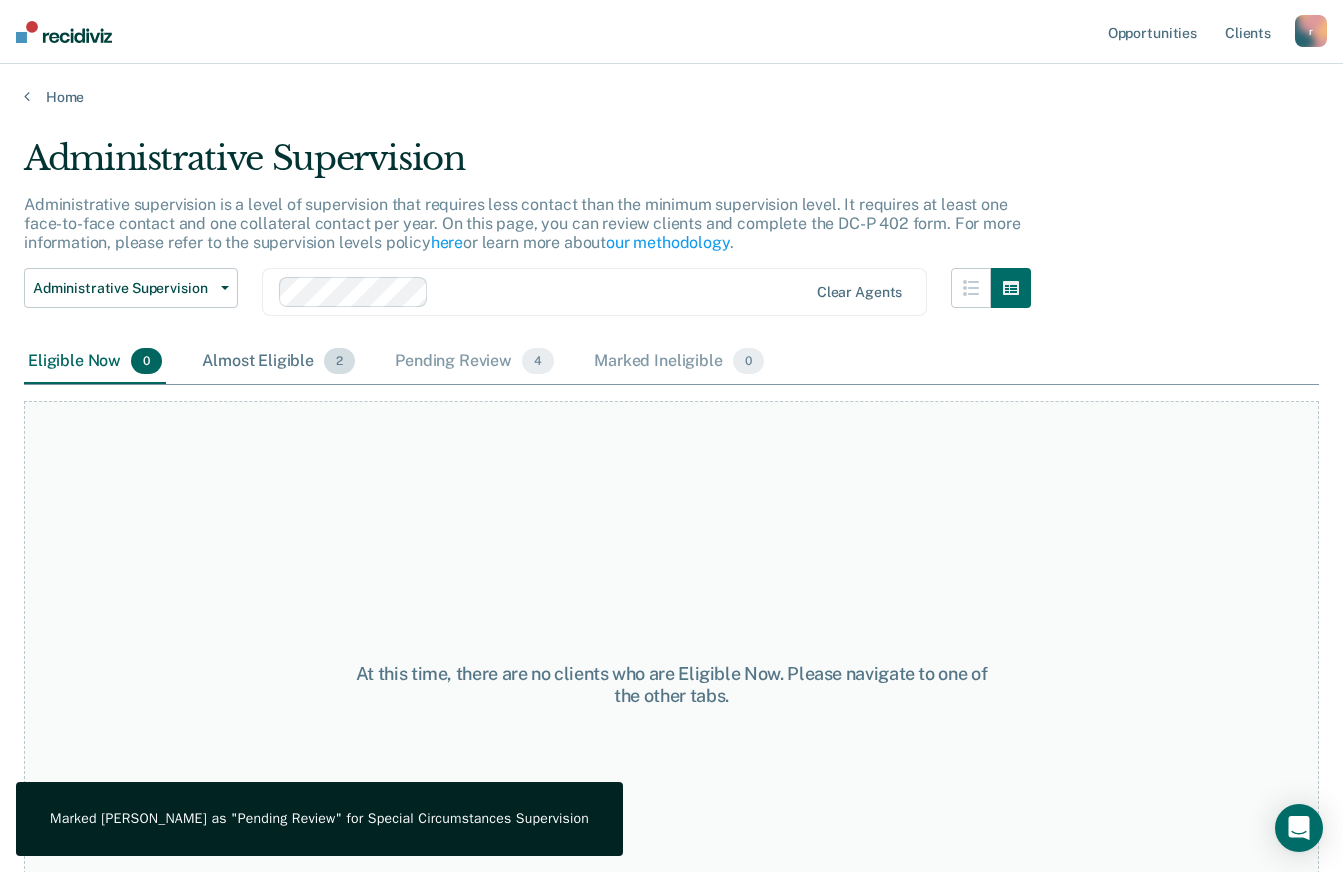 click on "Almost Eligible 2" at bounding box center [278, 362] 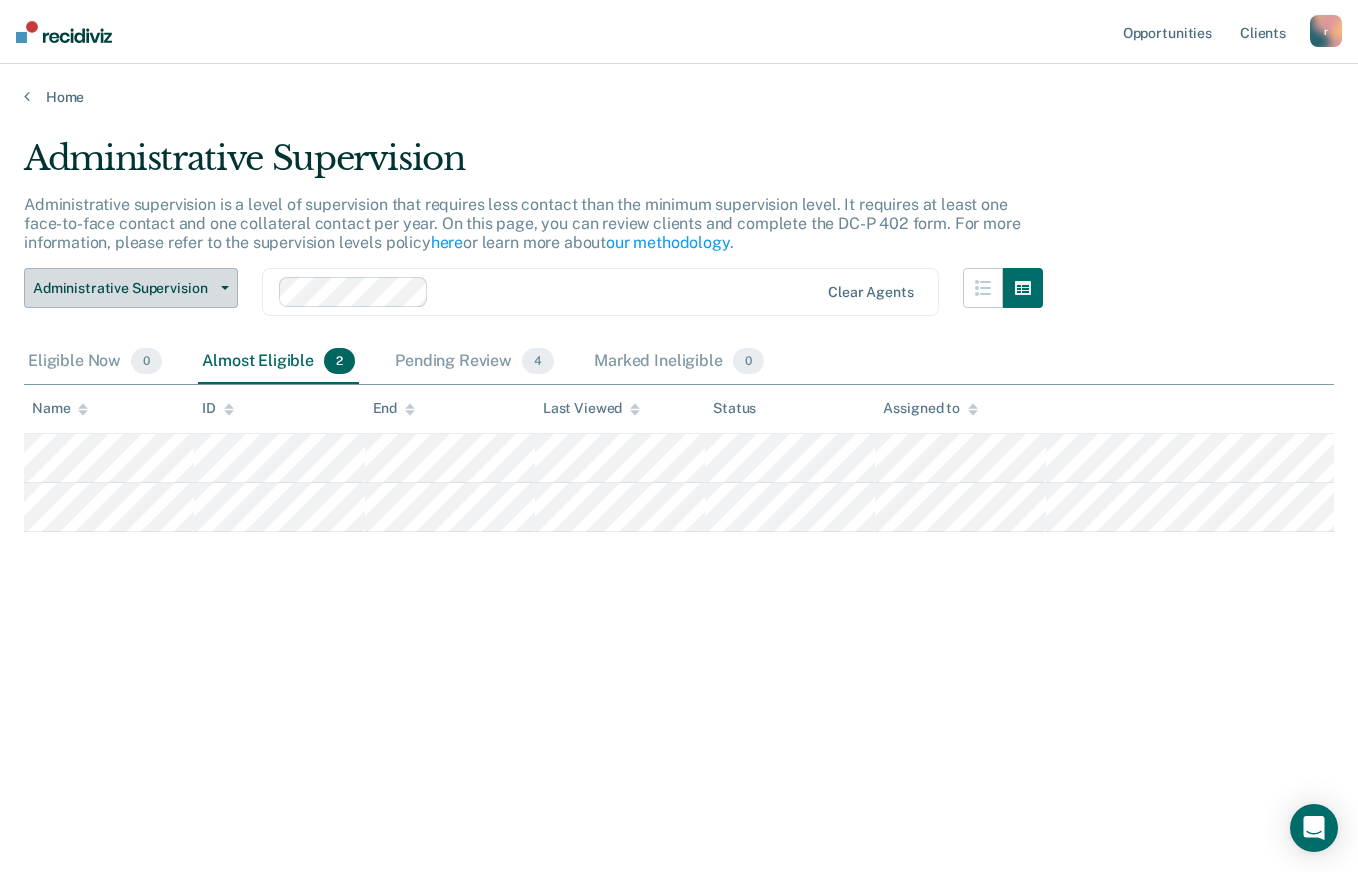 click on "Administrative Supervision" at bounding box center [131, 288] 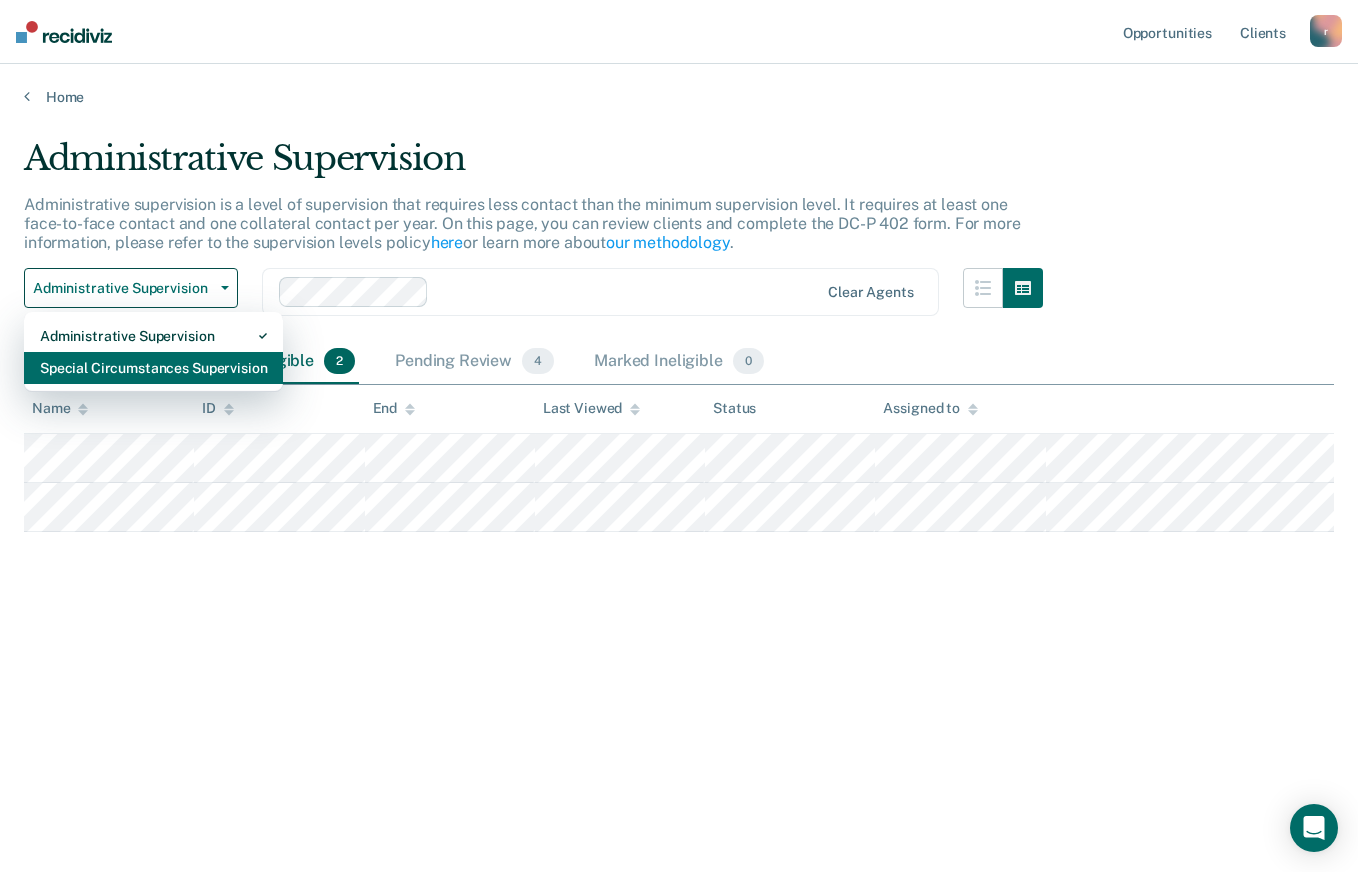 click on "Special Circumstances Supervision" at bounding box center [153, 368] 